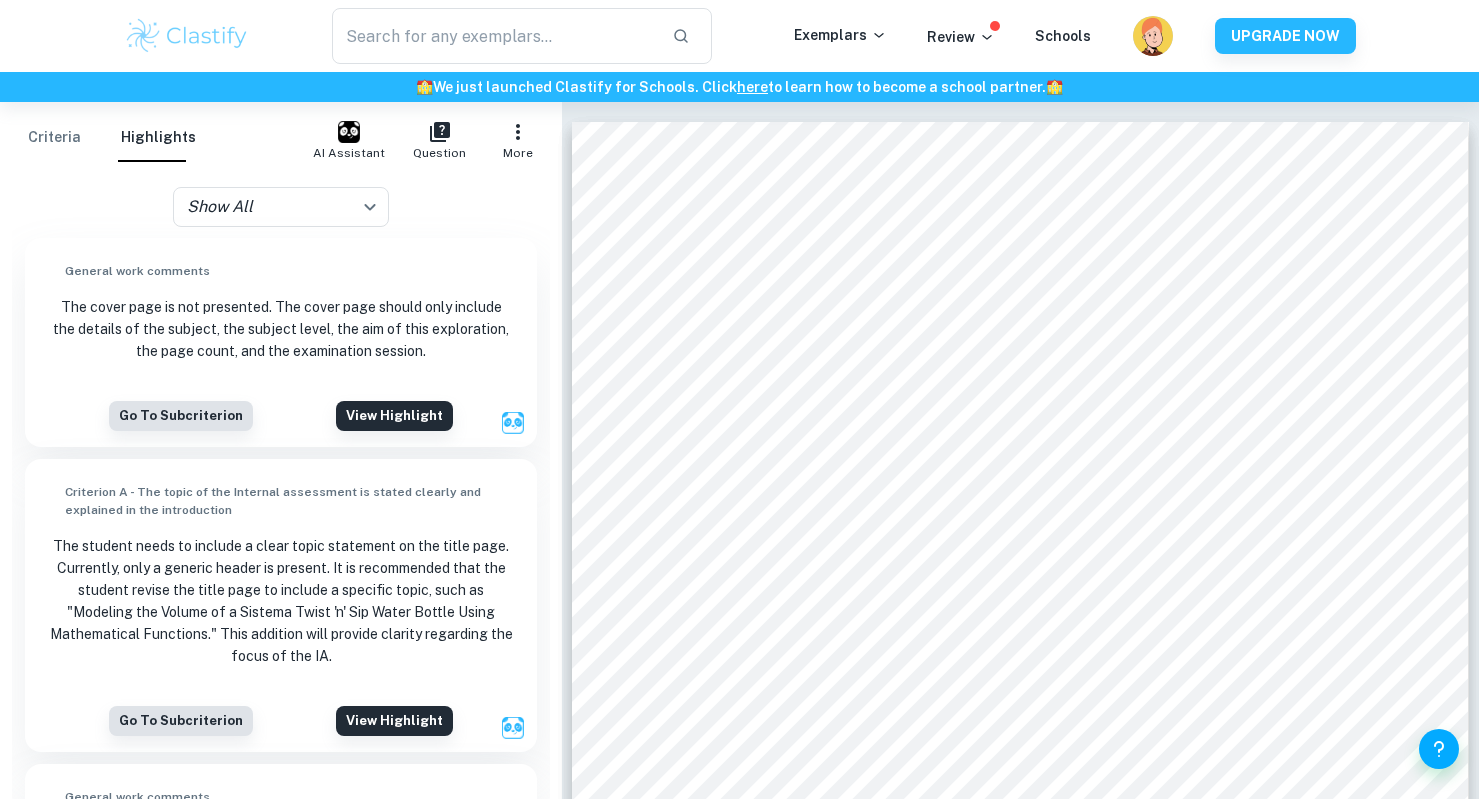 scroll, scrollTop: 4140, scrollLeft: 0, axis: vertical 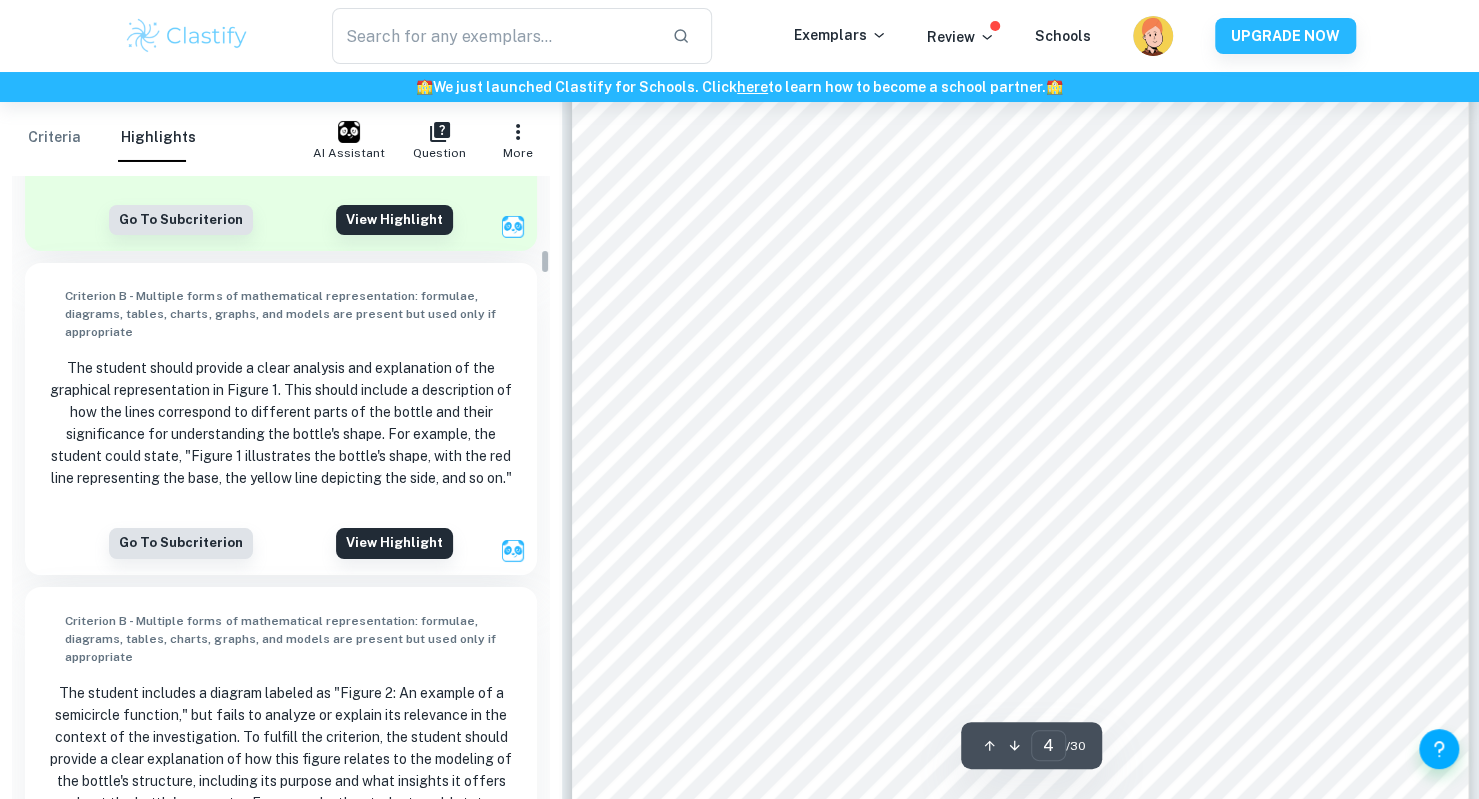 click on "The student should provide a clear analysis and explanation of the graphical representation in Figure 1. This should include a description of how the lines correspond to different parts of the bottle and their significance for understanding the bottle's shape. For example, the student could state, "Figure 1 illustrates the bottle's shape, with the red line representing the base, the yellow line depicting the side, and so on."" at bounding box center [280, 423] 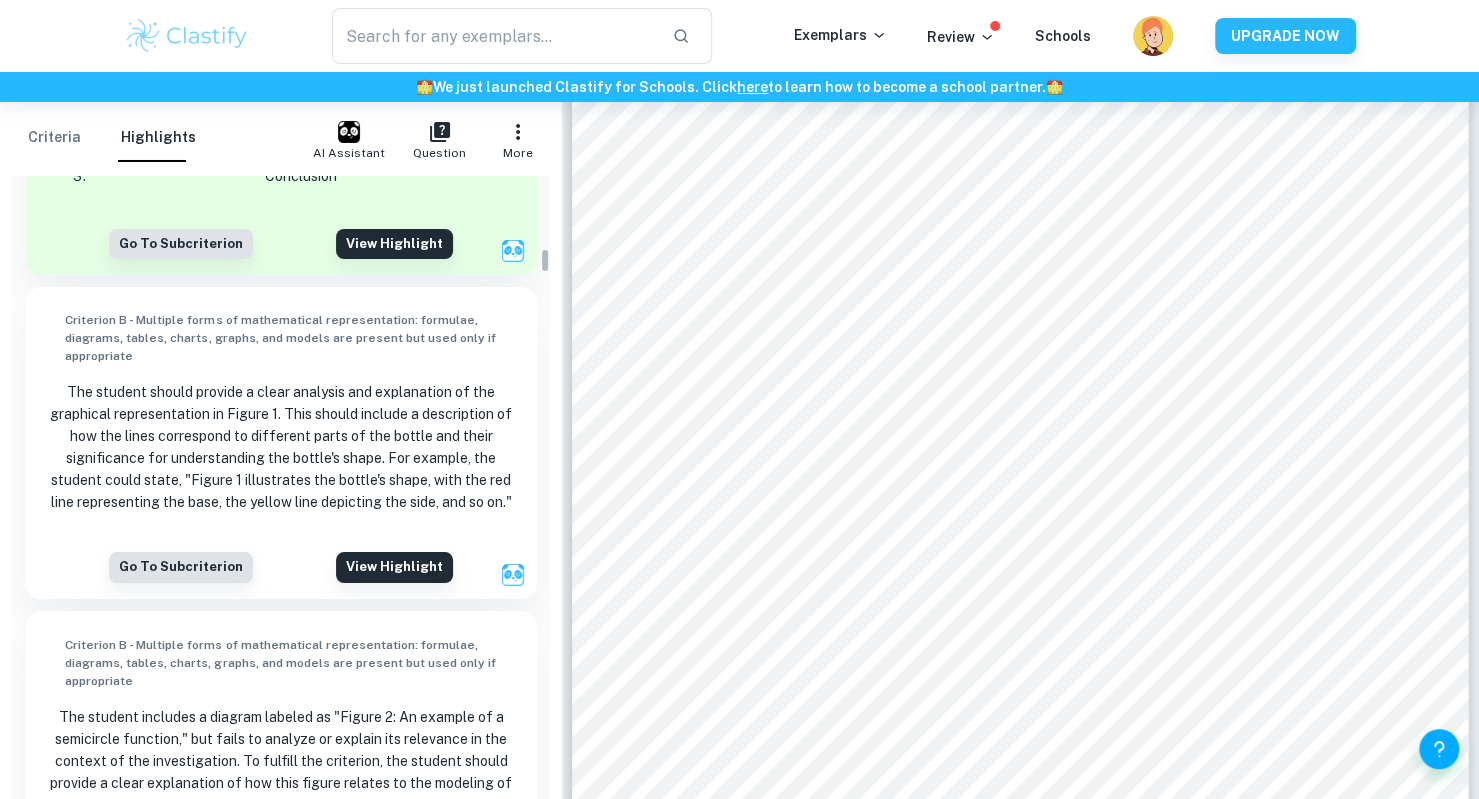 scroll, scrollTop: 1975, scrollLeft: 0, axis: vertical 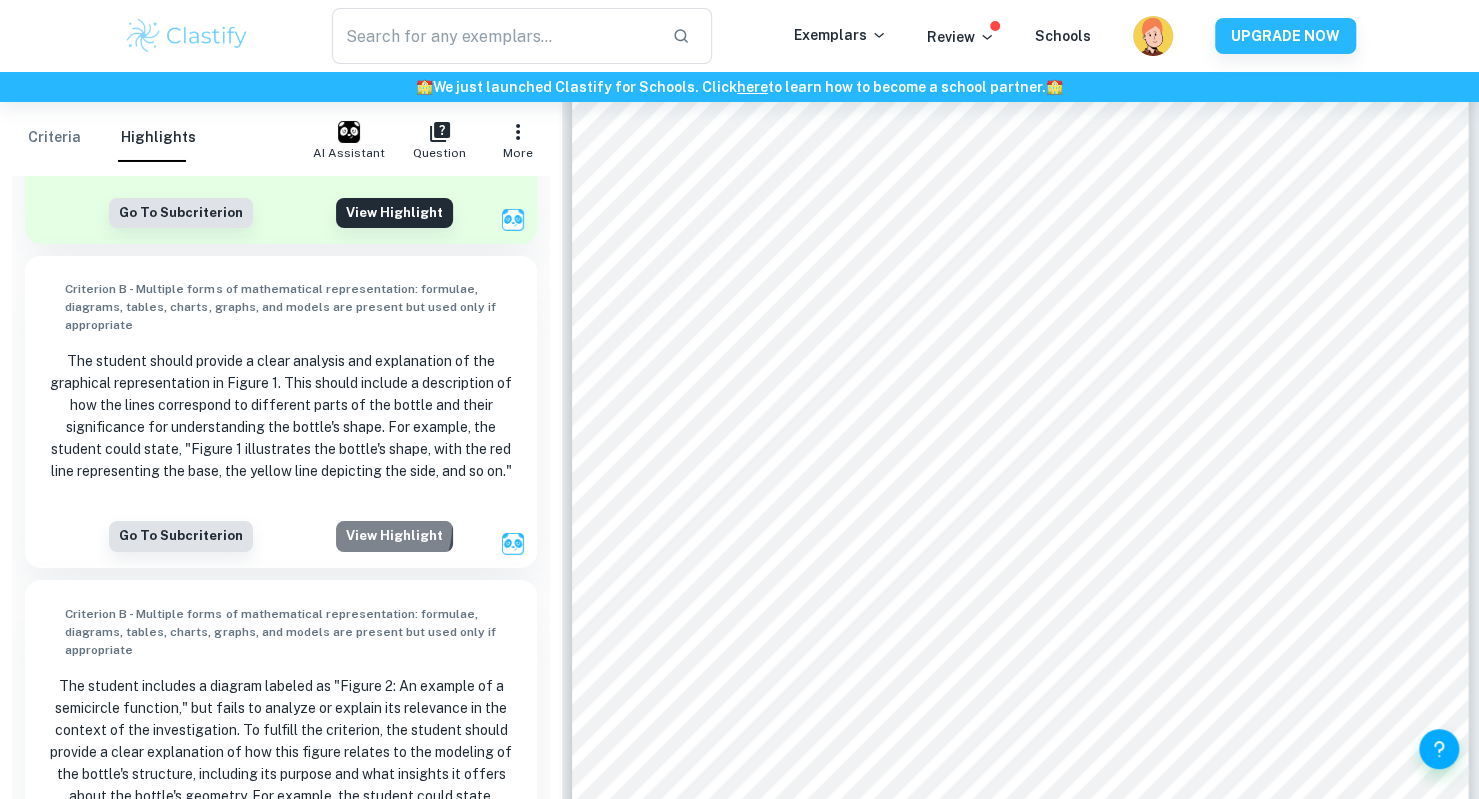 click on "View highlight" at bounding box center [394, 536] 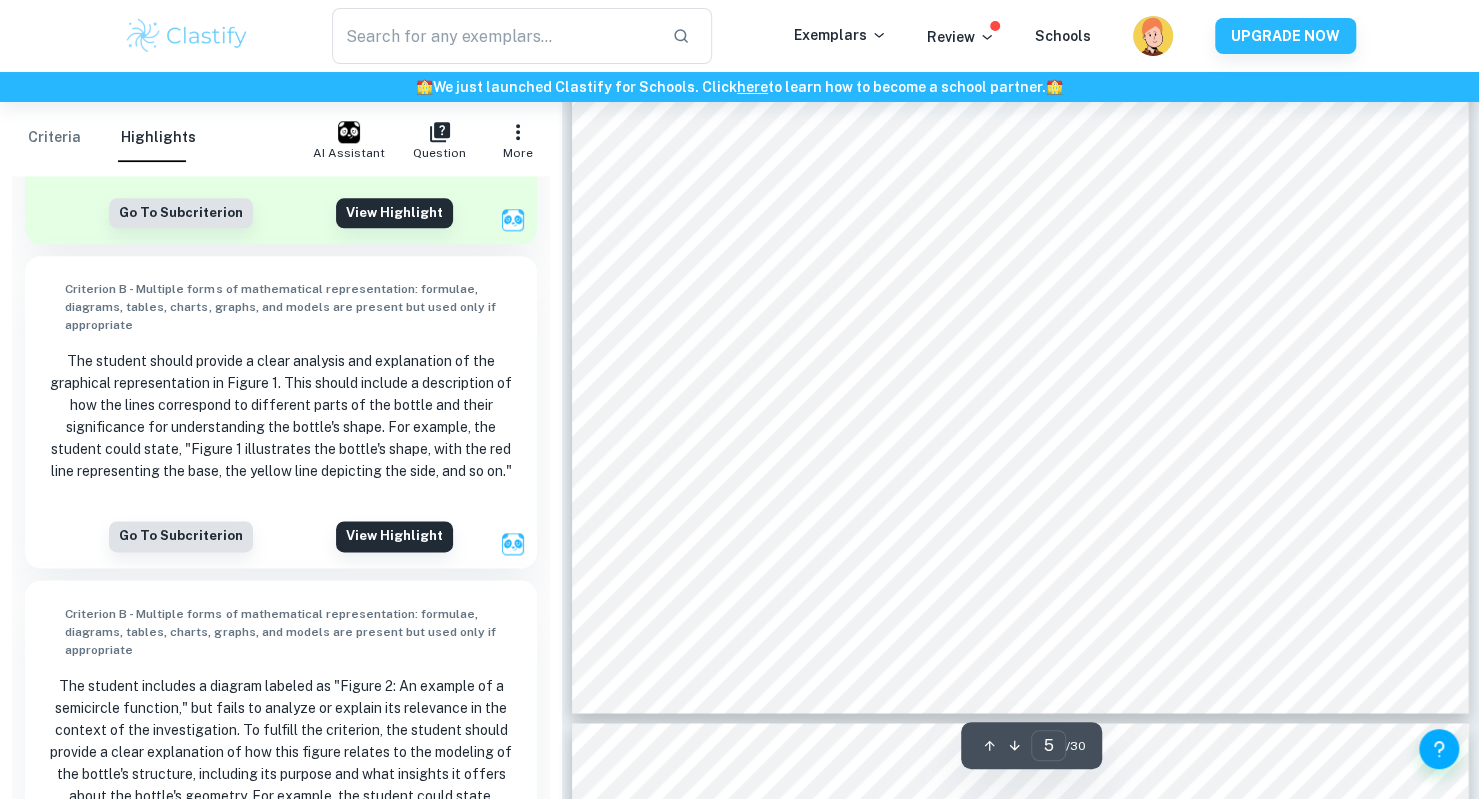 scroll, scrollTop: 5854, scrollLeft: 0, axis: vertical 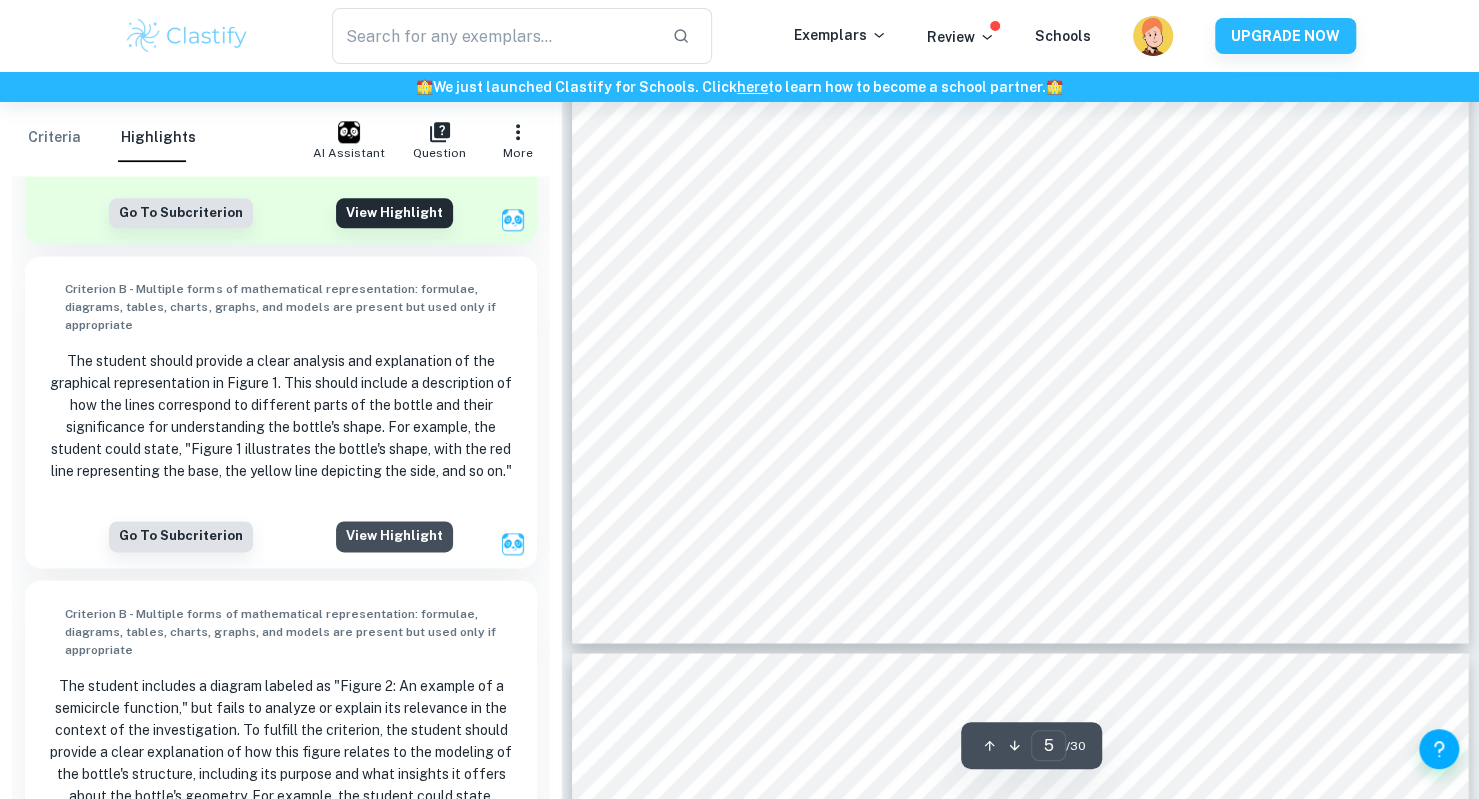 click on "View highlight" at bounding box center (394, 536) 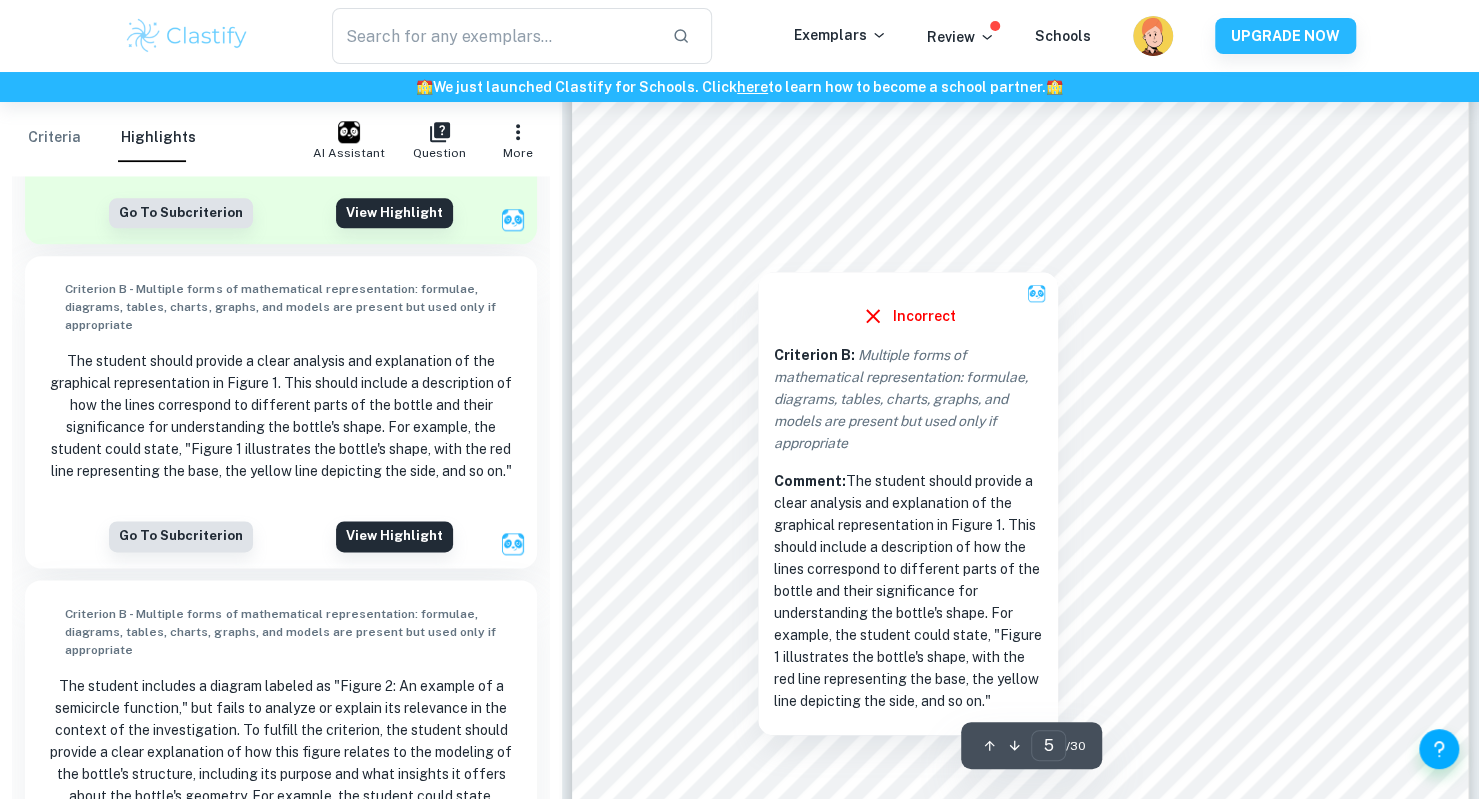 scroll, scrollTop: 5602, scrollLeft: 0, axis: vertical 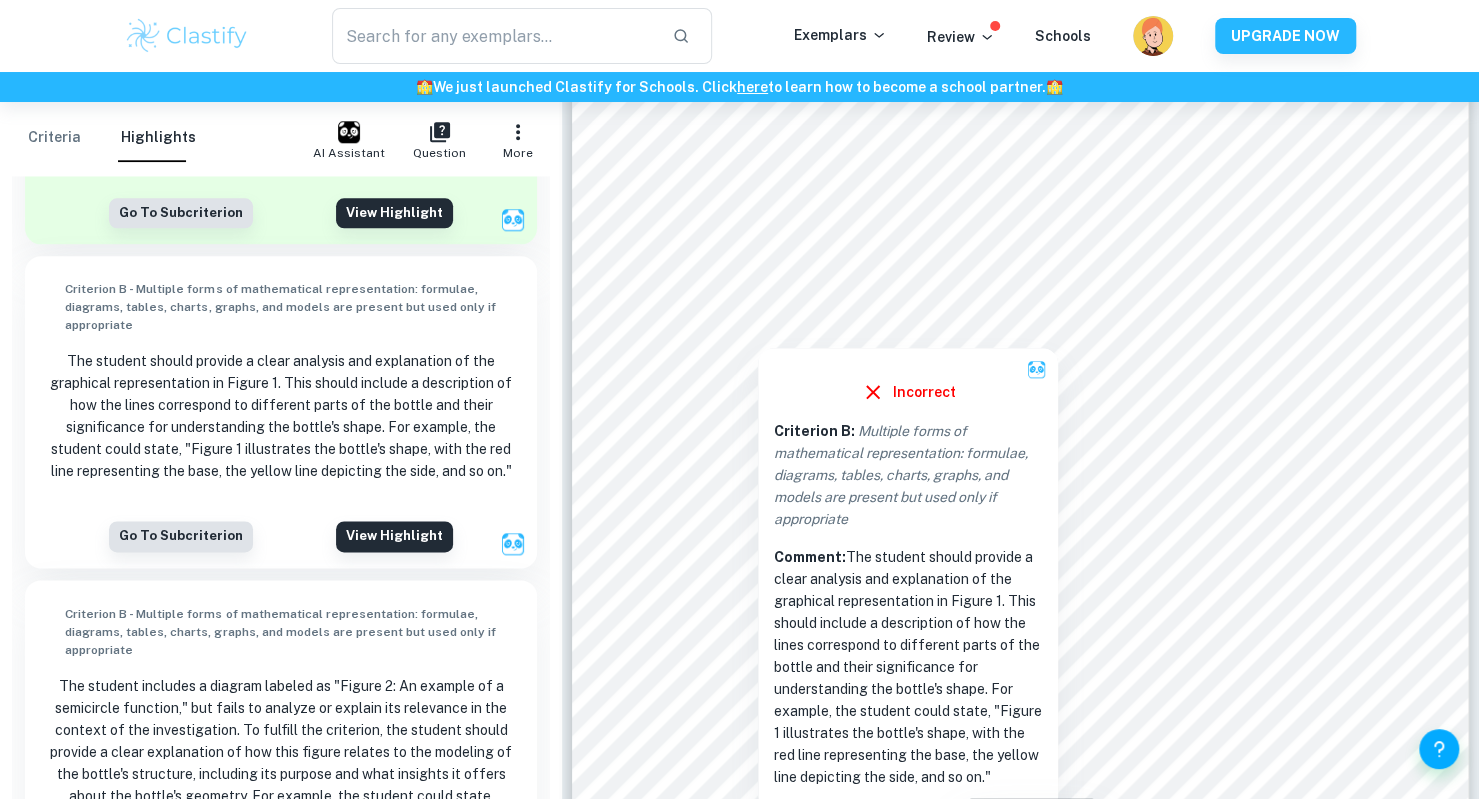 click at bounding box center [758, 326] 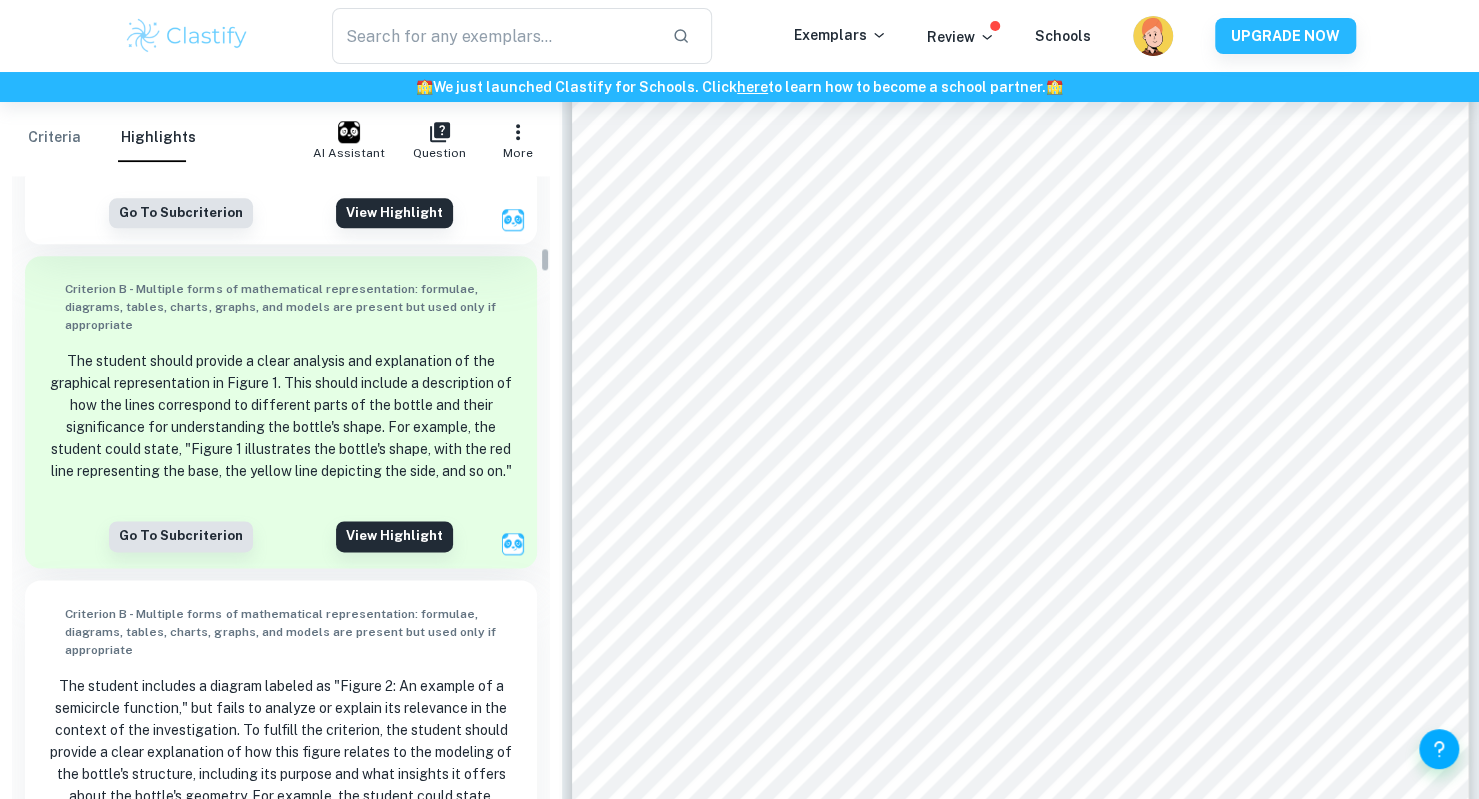 scroll, scrollTop: 1902, scrollLeft: 0, axis: vertical 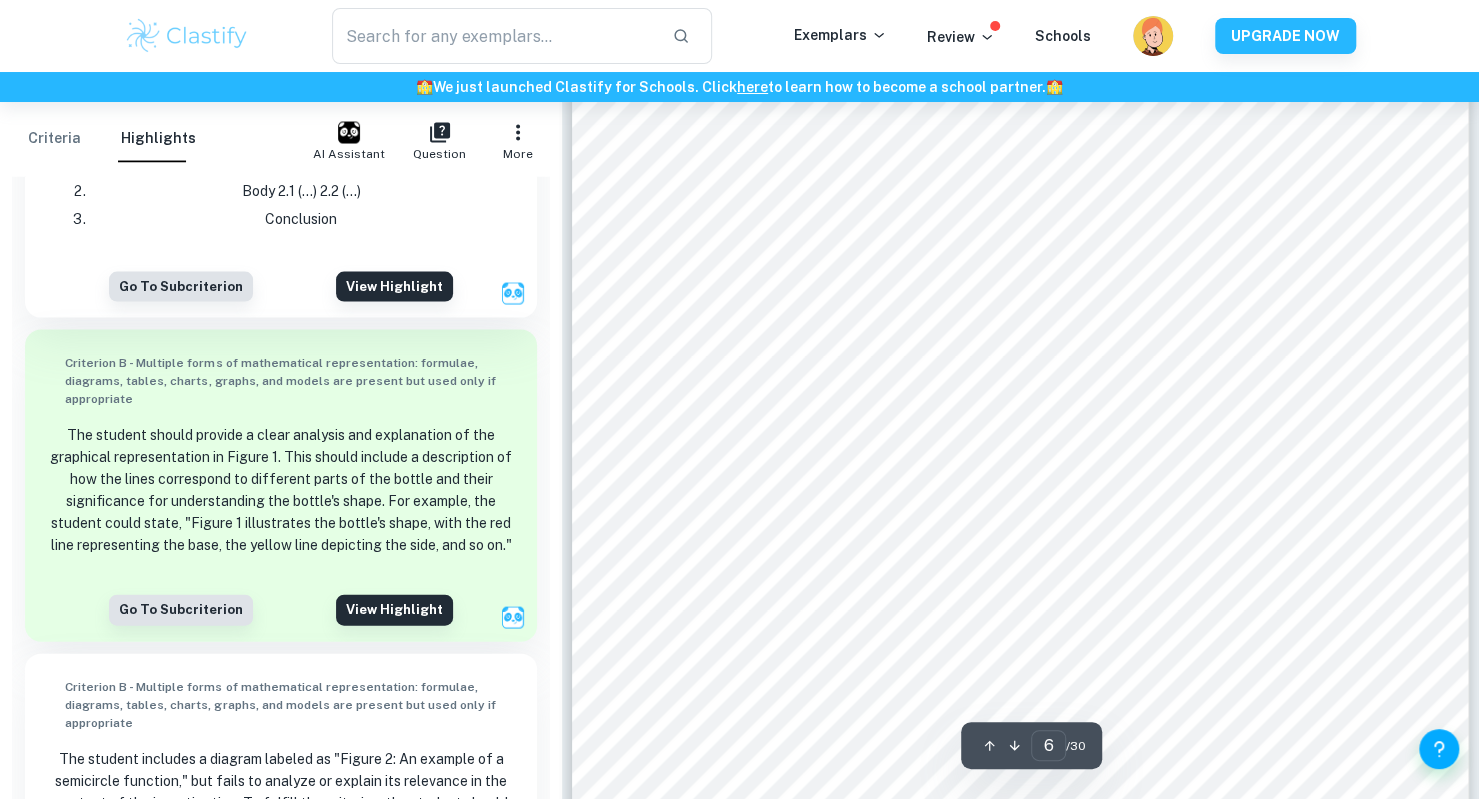 click on "From this process, I was able to identify   three   main types   of equation that can be used in order to recreate the structure of the bottle. T he   Red ,   Purple ,   Pink , and   Green   line s ections resemble semi circles .   However, when   graphed, it became apparent that the subject ed   sections of the bottle did not revolve around a point , not suitable for modelling the bottle because of their constant rate of curvature.   Instead a quadratic function was used for its ability to be transformed into the subjected lines . The general formula is below. 𝑓 ( 𝑥 )   =   𝑎 𝑥 2   +   𝑏𝑥   +   𝑐 The   Yellow   line resembled   an In(x) function . However, when this was graphed, it was apparent that   it   wasn’t suitable for modelling,   because   y   increased while   x   also increased, not representing the   up and down curvature of the side of the bottle.   As a result,   a sinusoidal curve was used to   model the curve in the   side : 𝑦   =   𝐴𝑠𝑖𝑛 ( 𝐵 ( 𝑥" at bounding box center [1020, 497] 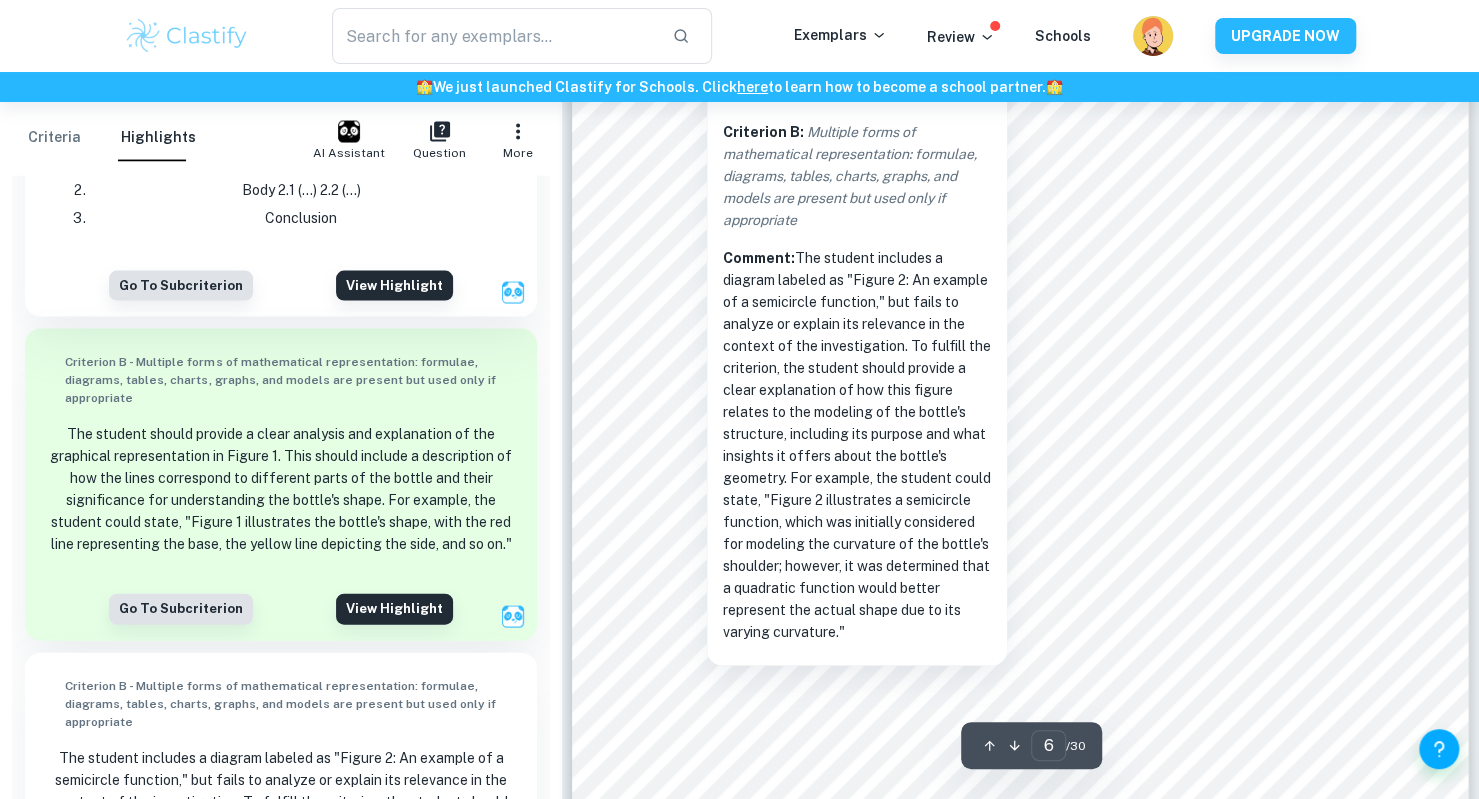 scroll, scrollTop: 6794, scrollLeft: 0, axis: vertical 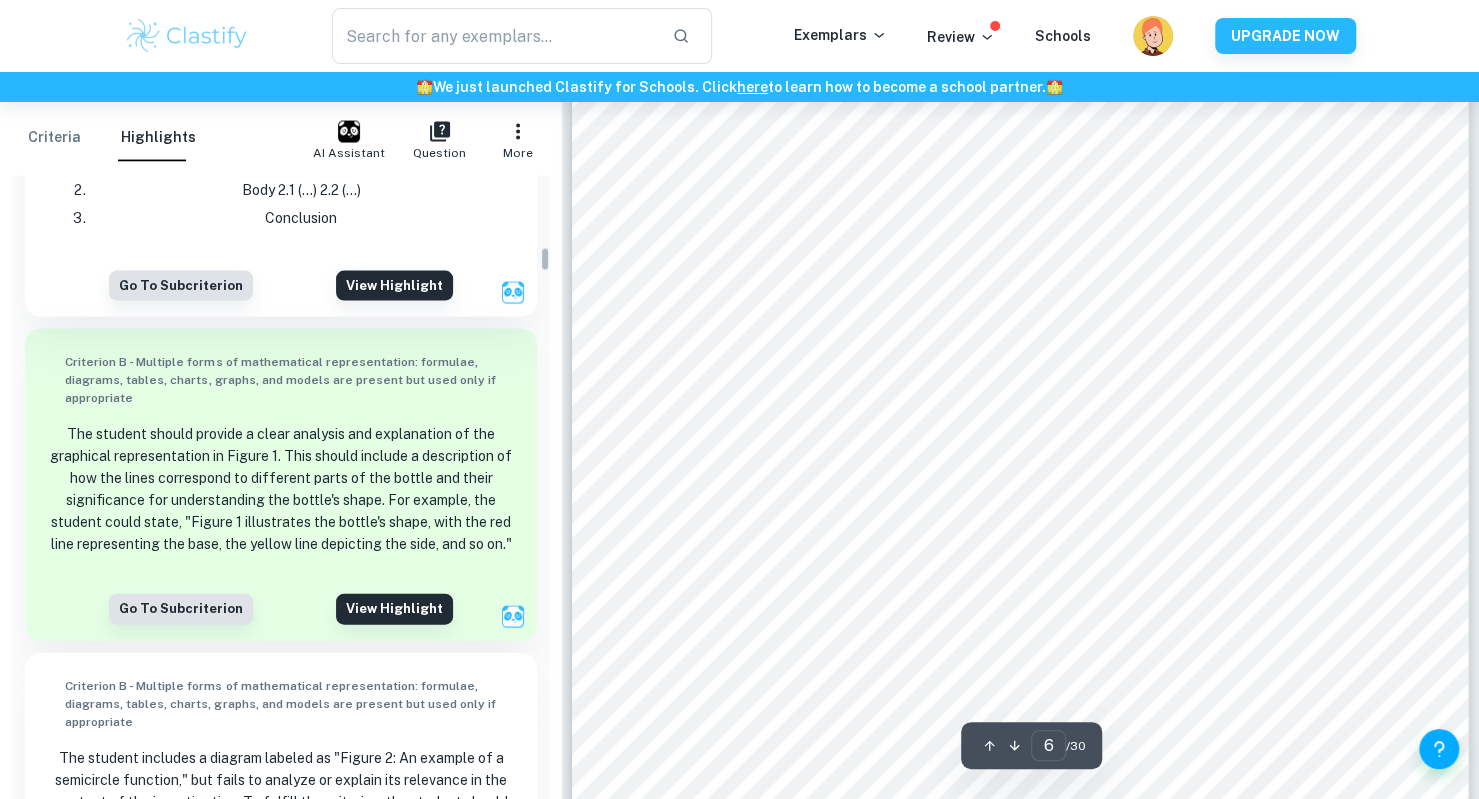 click on "The student should provide a clear analysis and explanation of the graphical representation in Figure 1. This should include a description of how the lines correspond to different parts of the bottle and their significance for understanding the bottle's shape. For example, the student could state, "Figure 1 illustrates the bottle's shape, with the red line representing the base, the yellow line depicting the side, and so on."" at bounding box center [280, 489] 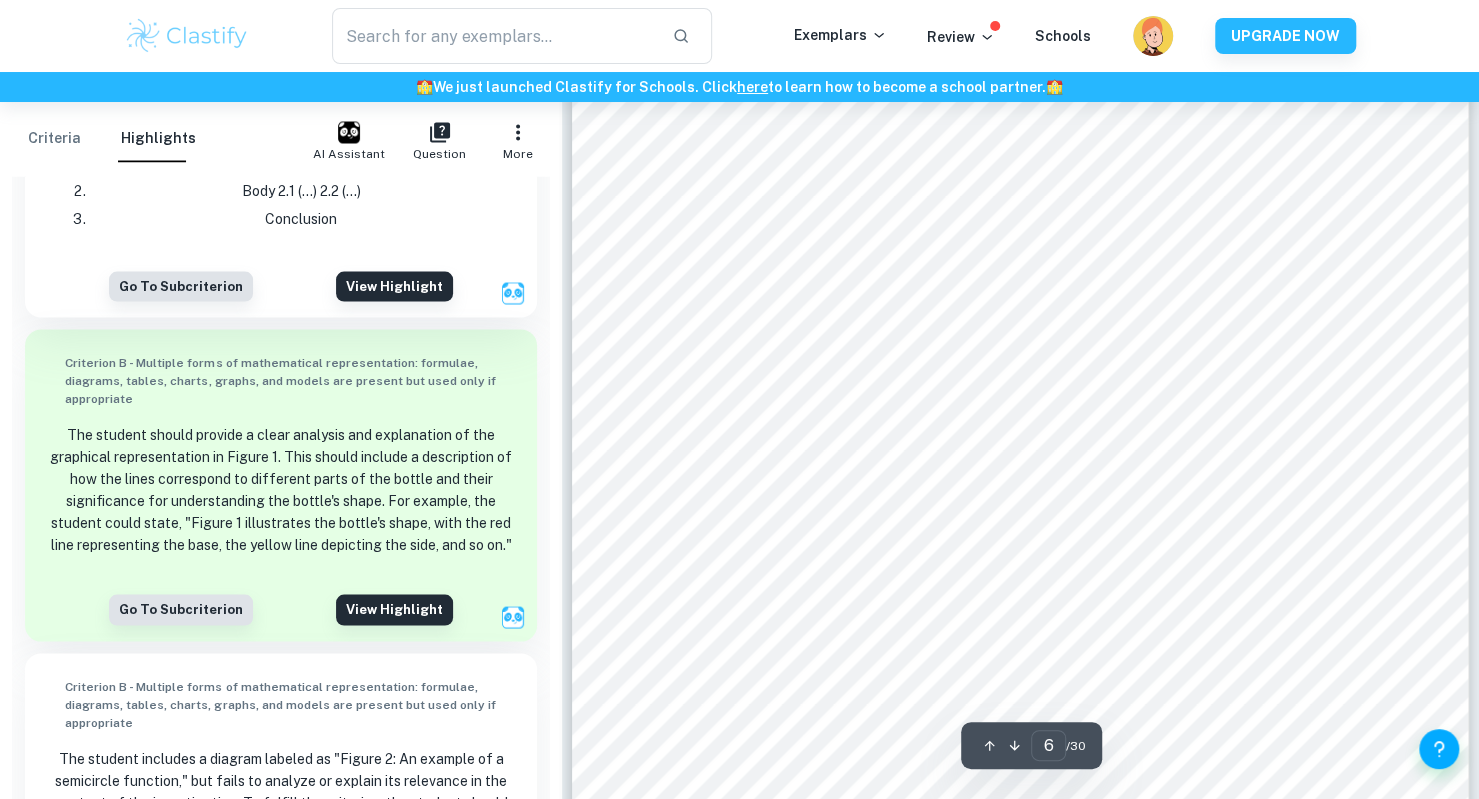 scroll, scrollTop: 6548, scrollLeft: 0, axis: vertical 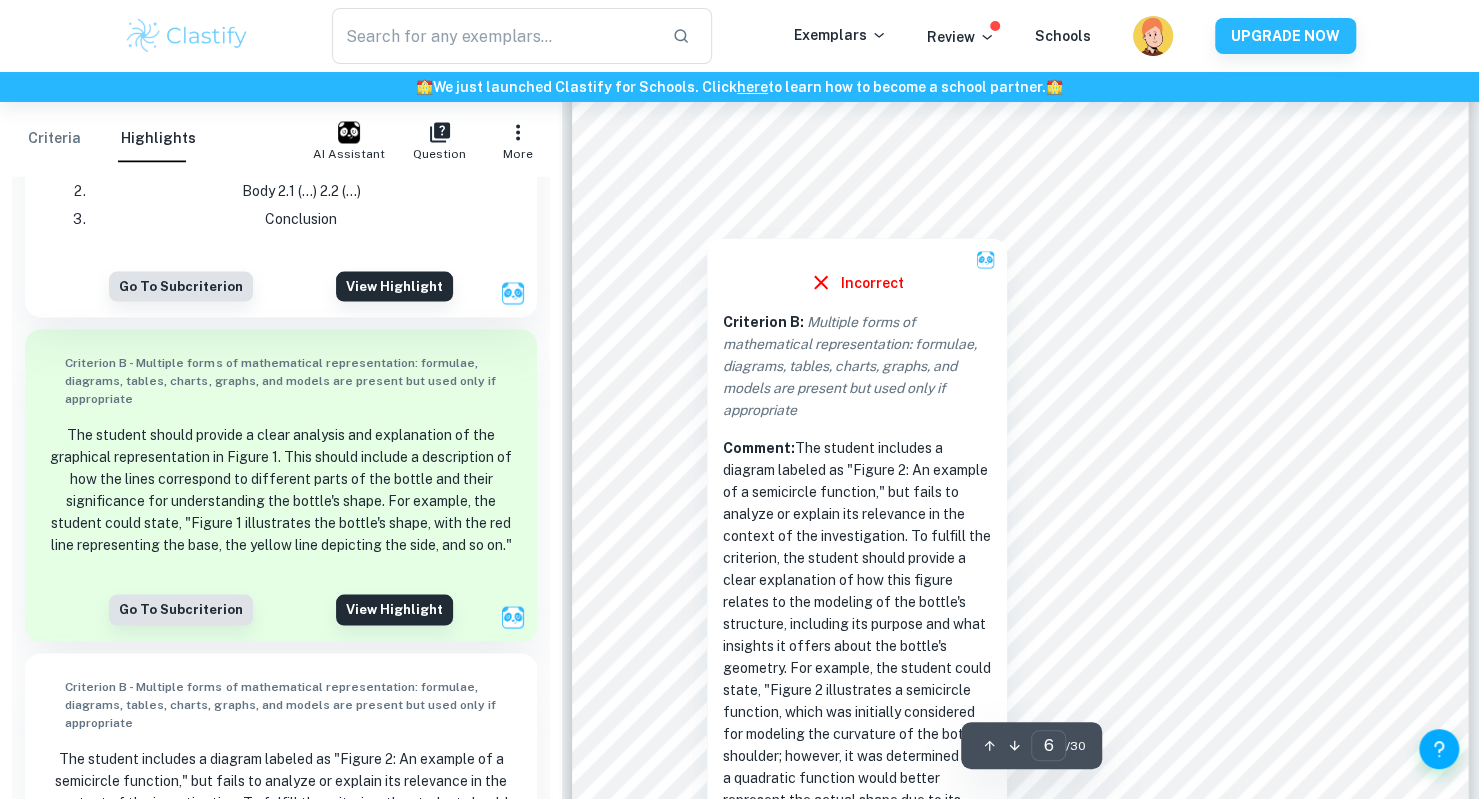 click at bounding box center (707, 216) 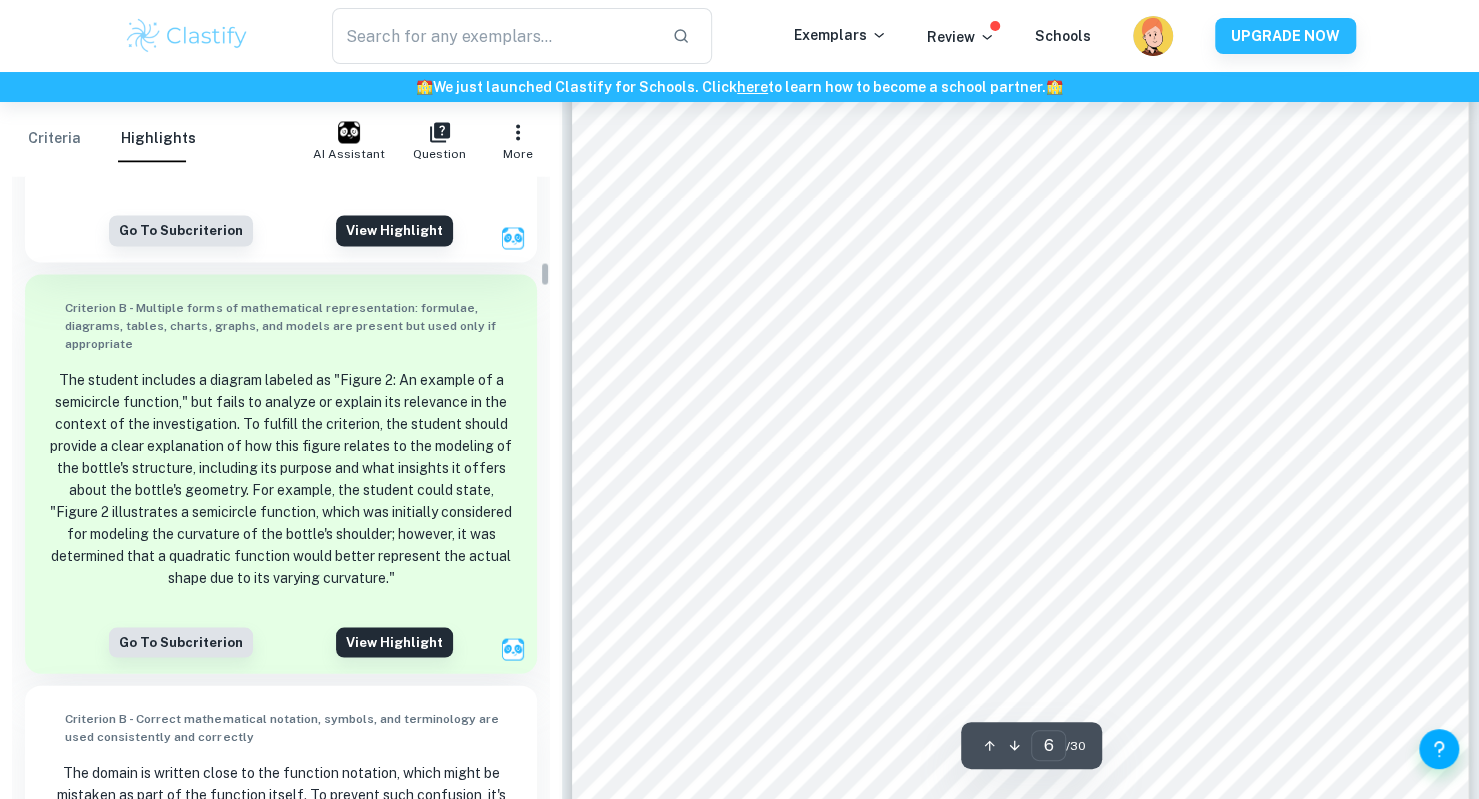 scroll, scrollTop: 2343, scrollLeft: 0, axis: vertical 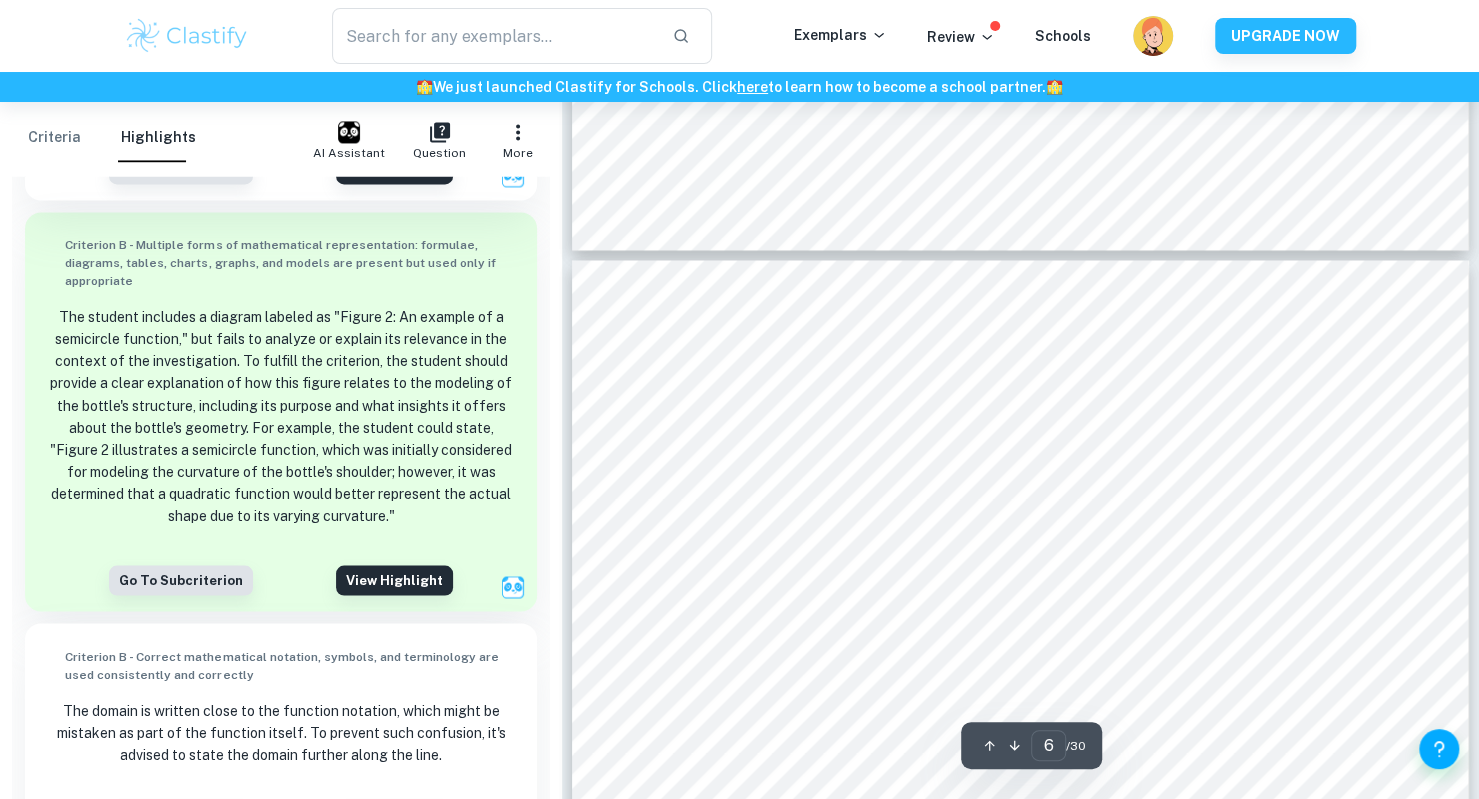 click on "From this process, I was able to identify   three   main types   of equation that can be used in order to recreate the structure of the bottle. T he   Red ,   Purple ,   Pink , and   Green   line s ections resemble semi circles .   However, when   graphed, it became apparent that the subject ed   sections of the bottle did not revolve around a point , not suitable for modelling the bottle because of their constant rate of curvature.   Instead a quadratic function was used for its ability to be transformed into the subjected lines . The general formula is below. 𝑓 ( 𝑥 )   =   𝑎 𝑥 2   +   𝑏𝑥   +   𝑐 The   Yellow   line resembled   an In(x) function . However, when this was graphed, it was apparent that   it   wasn’t suitable for modelling,   because   y   increased while   x   also increased, not representing the   up and down curvature of the side of the bottle.   As a result,   a sinusoidal curve was used to   model the curve in the   side : 𝑦   =   𝐴𝑠𝑖𝑛 ( 𝐵 ( 𝑥" at bounding box center (1020, 894) 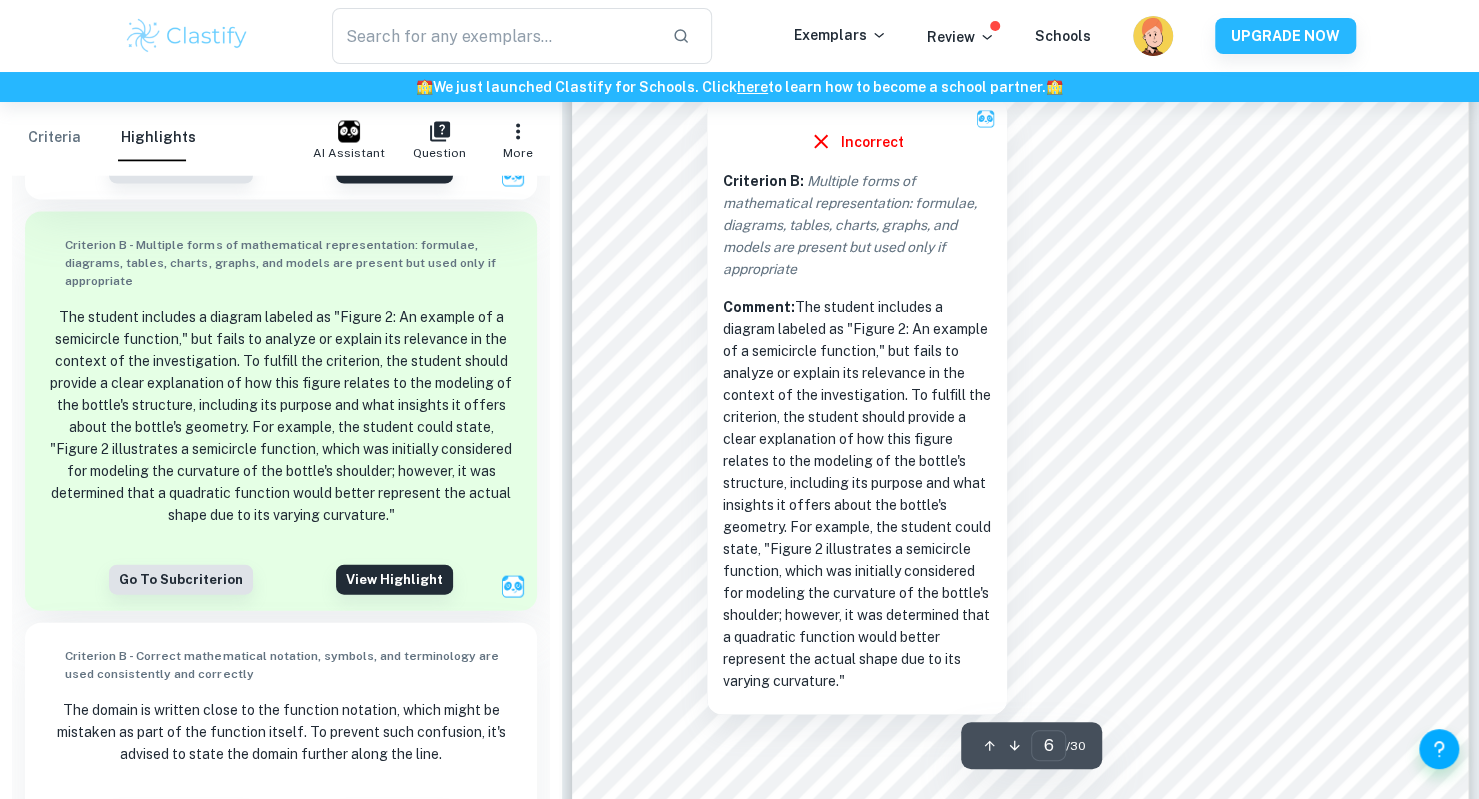 scroll, scrollTop: 6709, scrollLeft: 0, axis: vertical 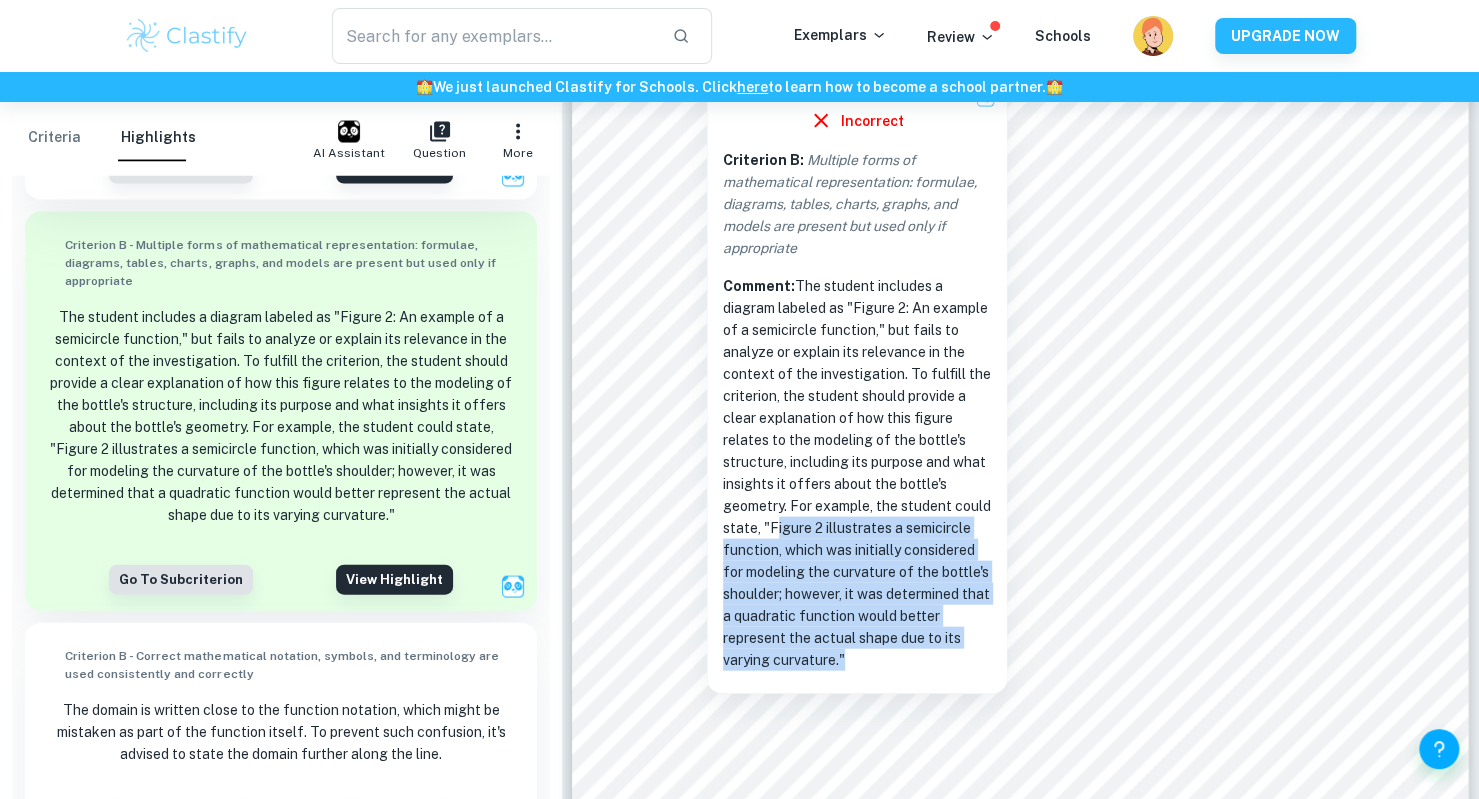 copy on "Figure 2 illustrates a semicircle function, which was initially considered for modeling the curvature of the bottle's shoulder; however, it was determined that a quadratic function would better represent the actual shape due to its varying curvature." 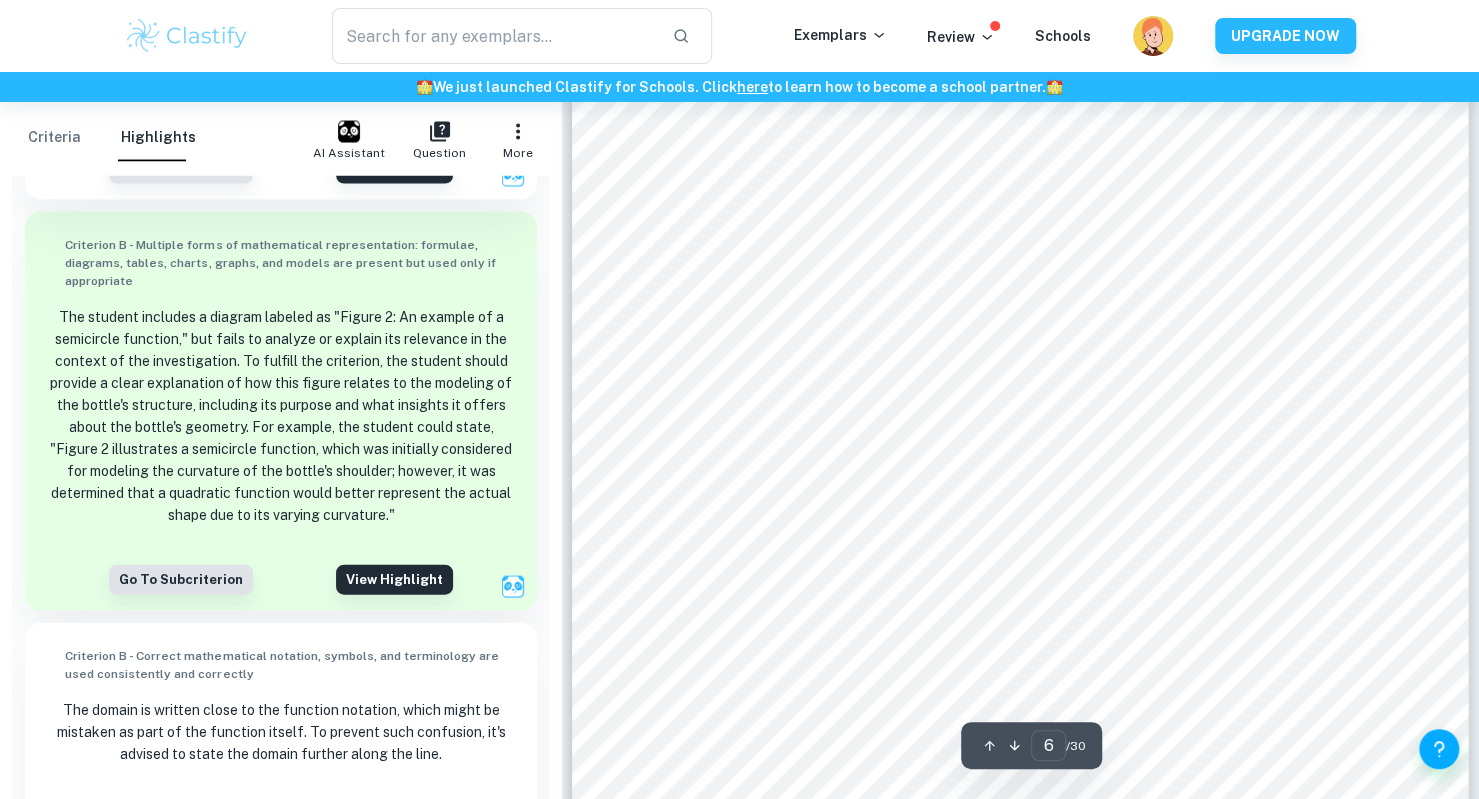 scroll, scrollTop: 2281, scrollLeft: 0, axis: vertical 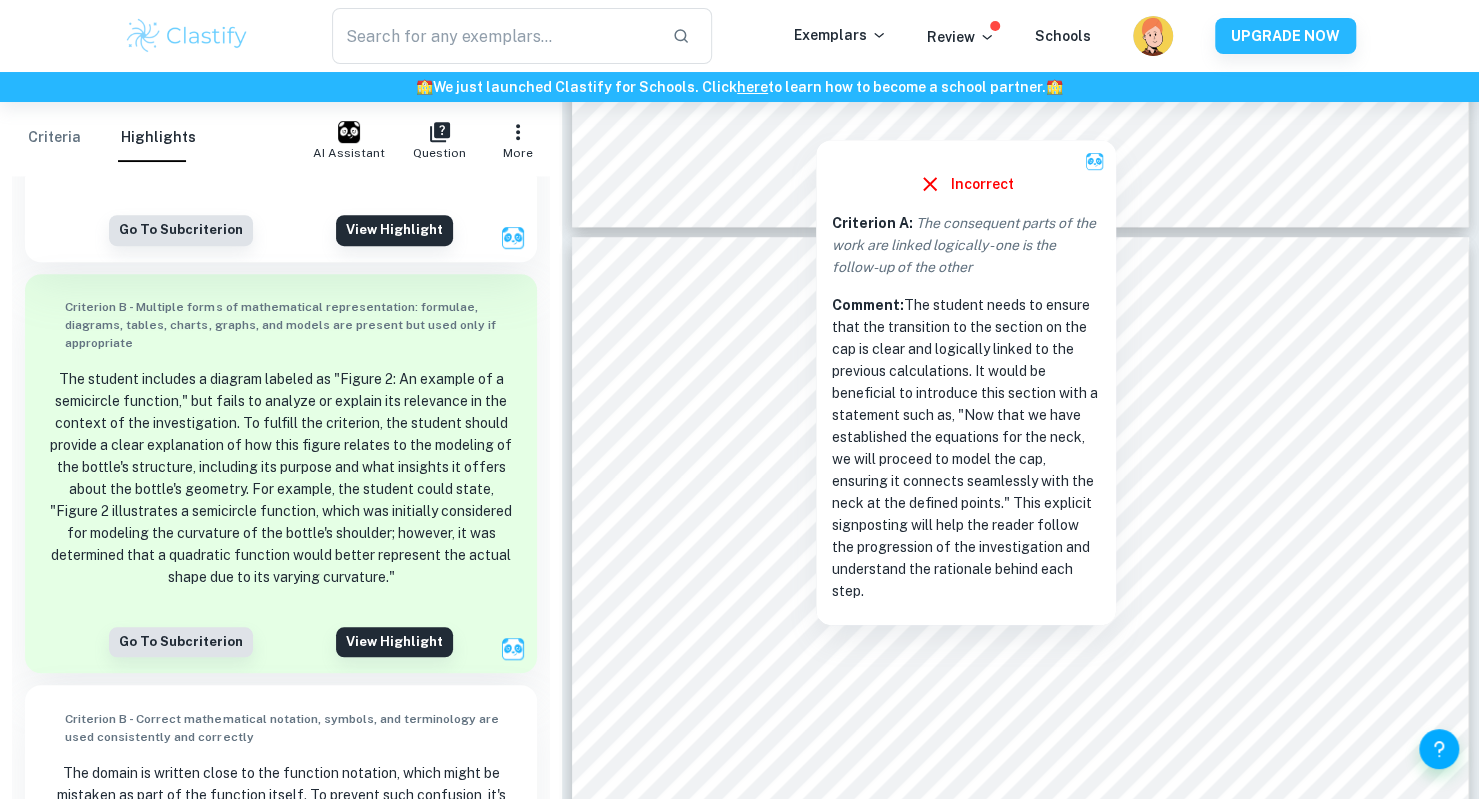 click on "Incorrect Criterion A :   The consequent parts of the work are linked logically - one is the follow-up of the other Comment:  The student needs to ensure that the transition to the section on the cap is clear and logically linked to the previous calculations. It would be beneficial to introduce this section with a statement such as, "Now that we have established the equations for the neck, we will proceed to model the cap, ensuring it connects seamlessly with the neck at the defined points." This explicit signposting will help the reader follow the progression of the investigation and understand the rationale behind each step." at bounding box center (966, 377) 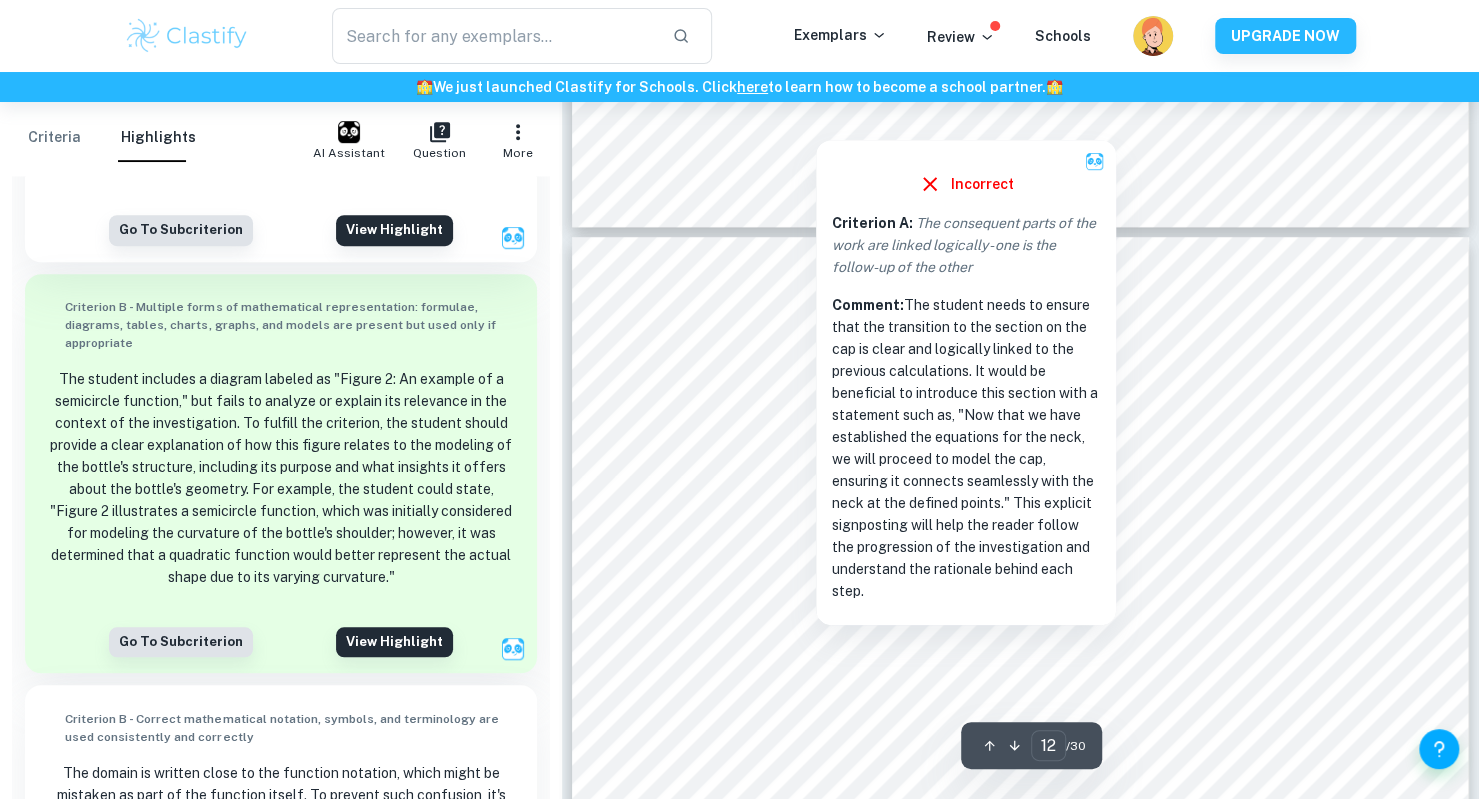 click at bounding box center [816, 119] 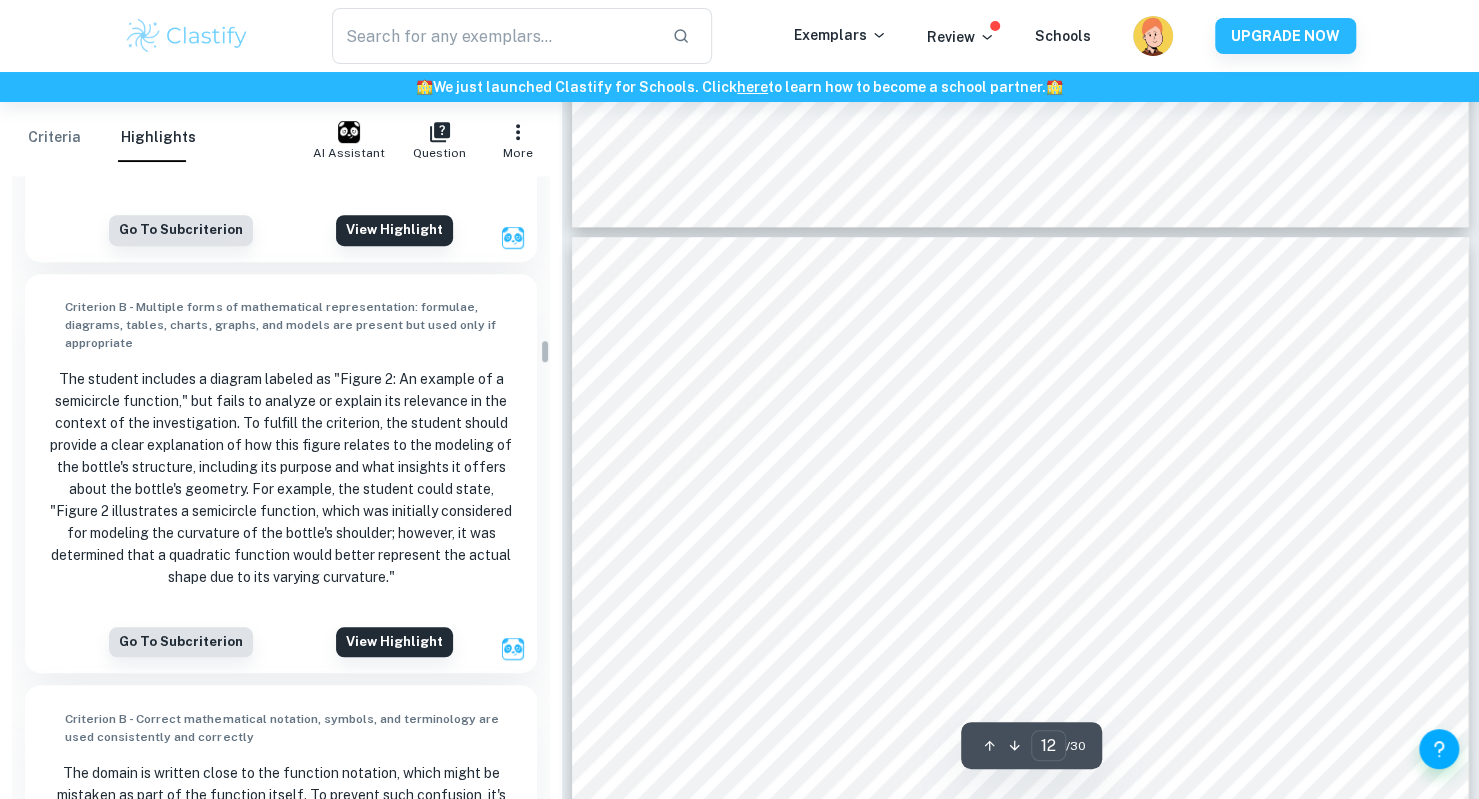 scroll, scrollTop: 4366, scrollLeft: 0, axis: vertical 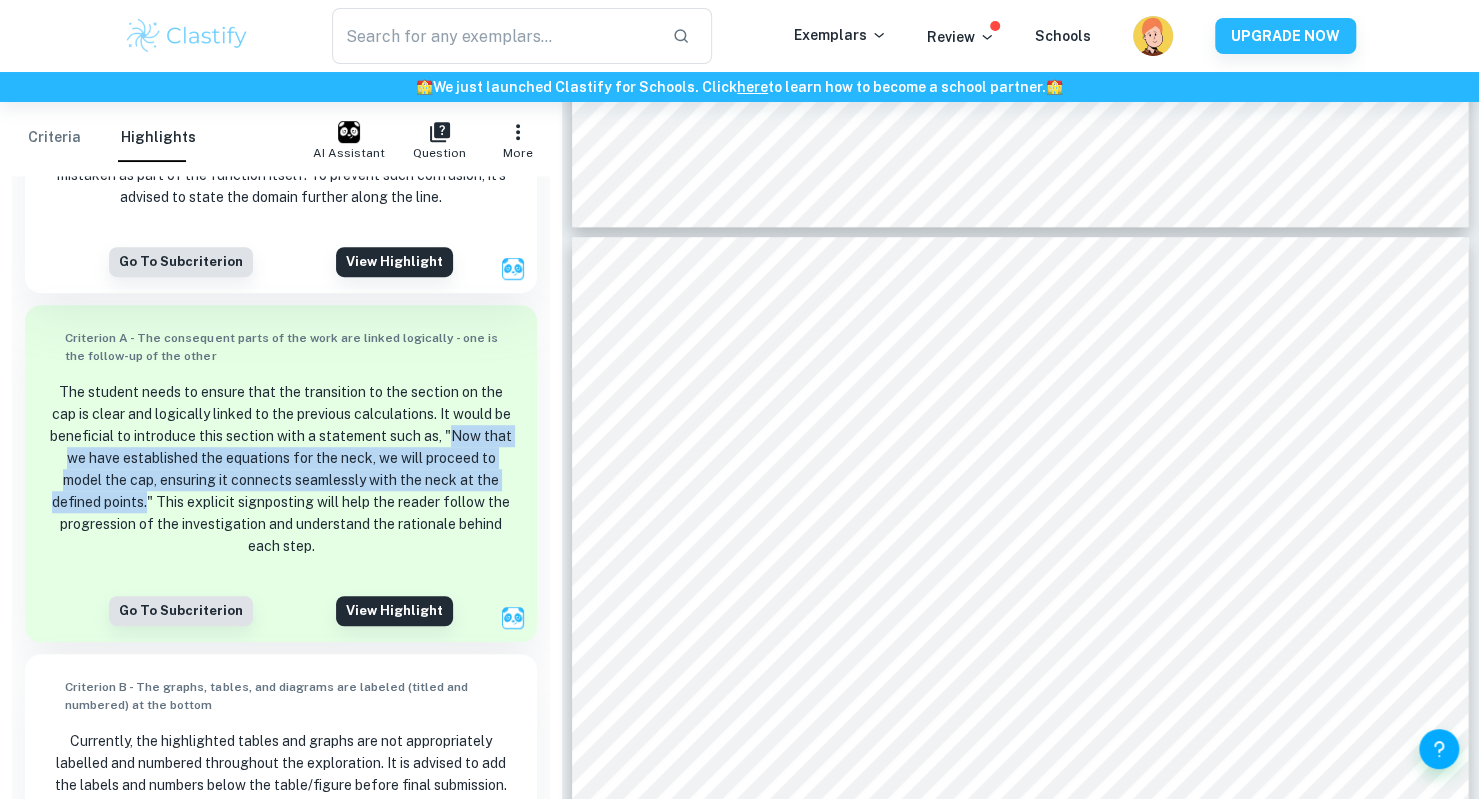 drag, startPoint x: 450, startPoint y: 478, endPoint x: 147, endPoint y: 545, distance: 310.31918 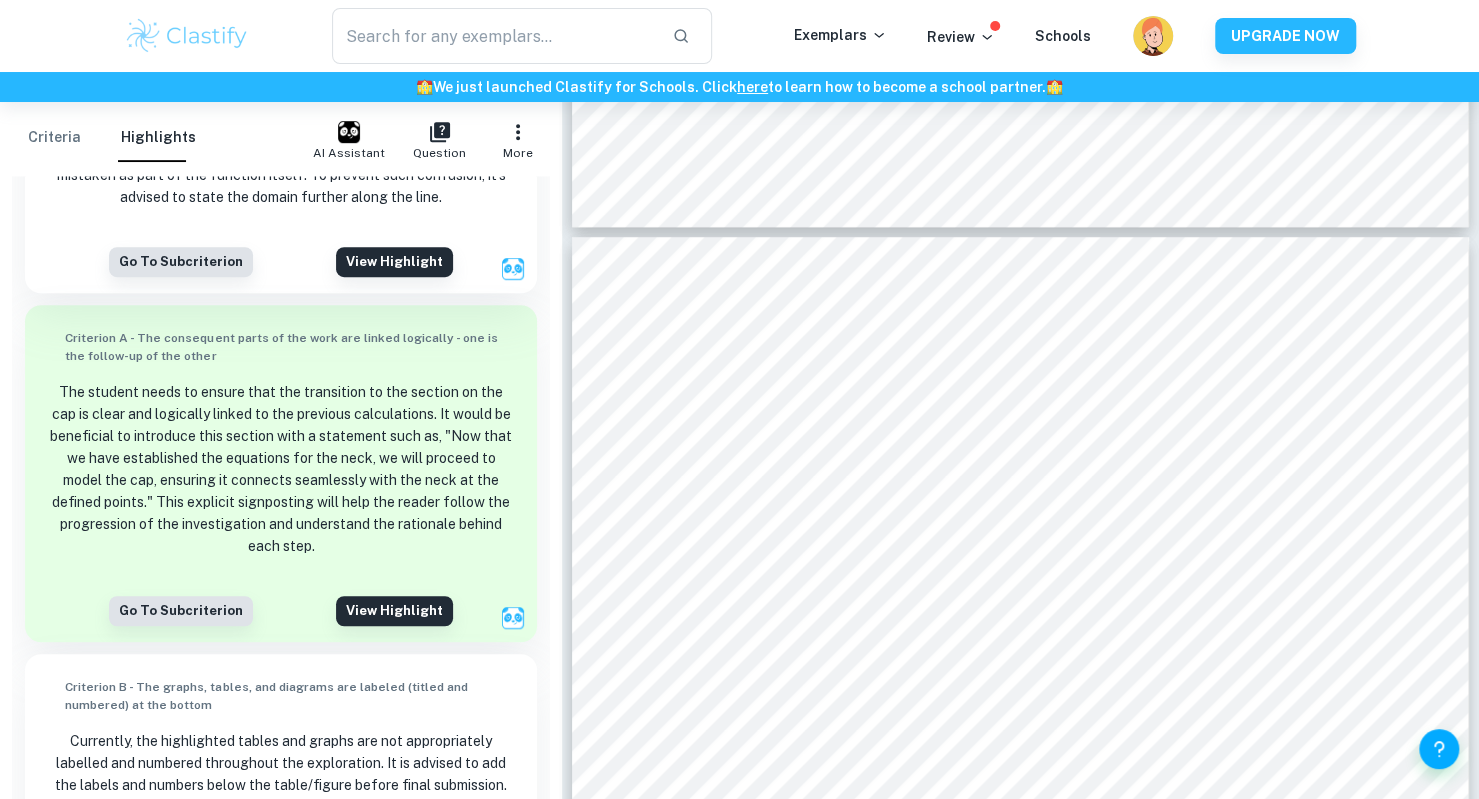 click on "The student needs to ensure that the transition to the section on the cap is clear and logically linked to the previous calculations. It would be beneficial to introduce this section with a statement such as, "Now that we have established the equations for the neck, we will proceed to model the cap, ensuring it connects seamlessly with the neck at the defined points." This explicit signposting will help the reader follow the progression of the investigation and understand the rationale behind each step." at bounding box center [280, 469] 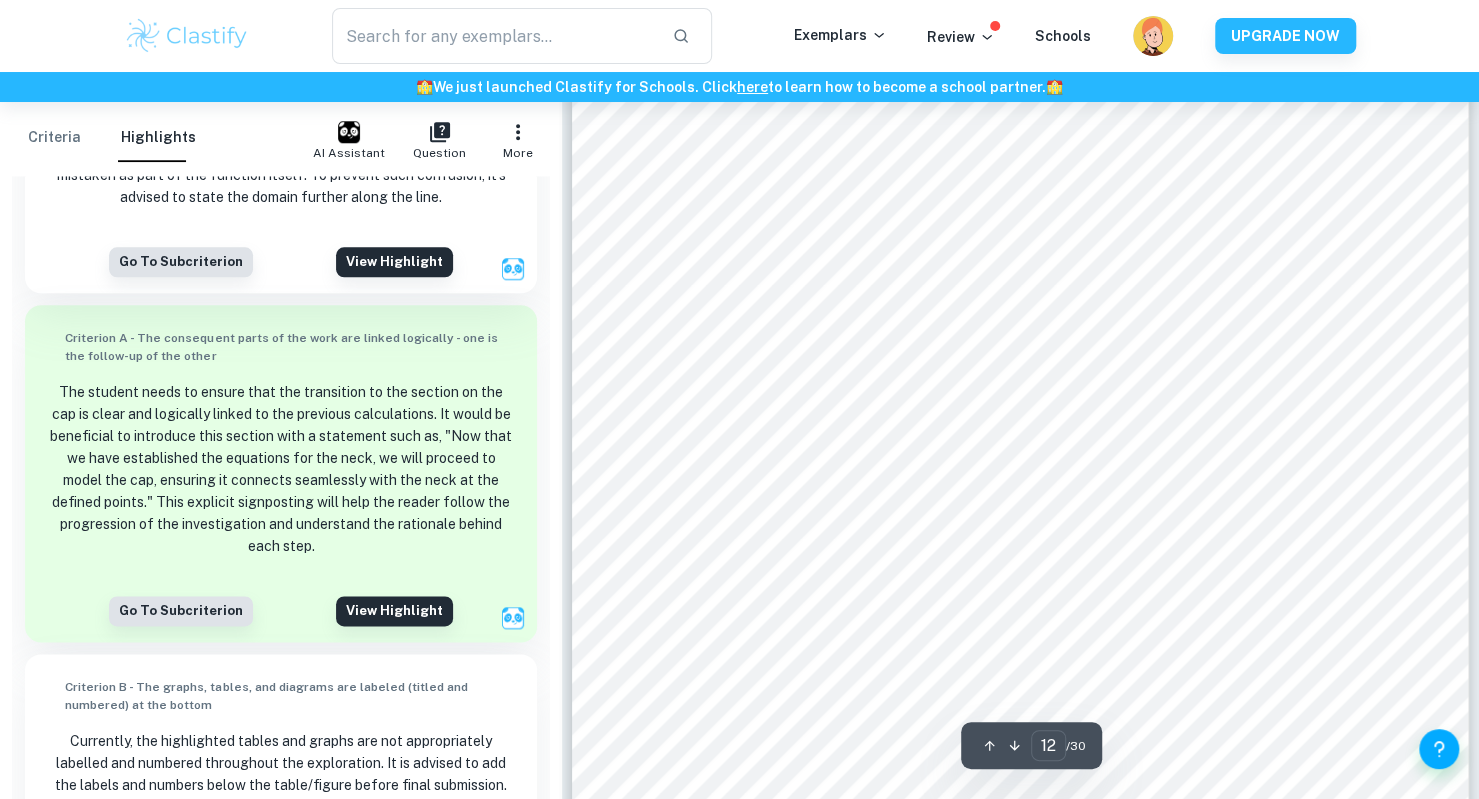 scroll, scrollTop: 14378, scrollLeft: 0, axis: vertical 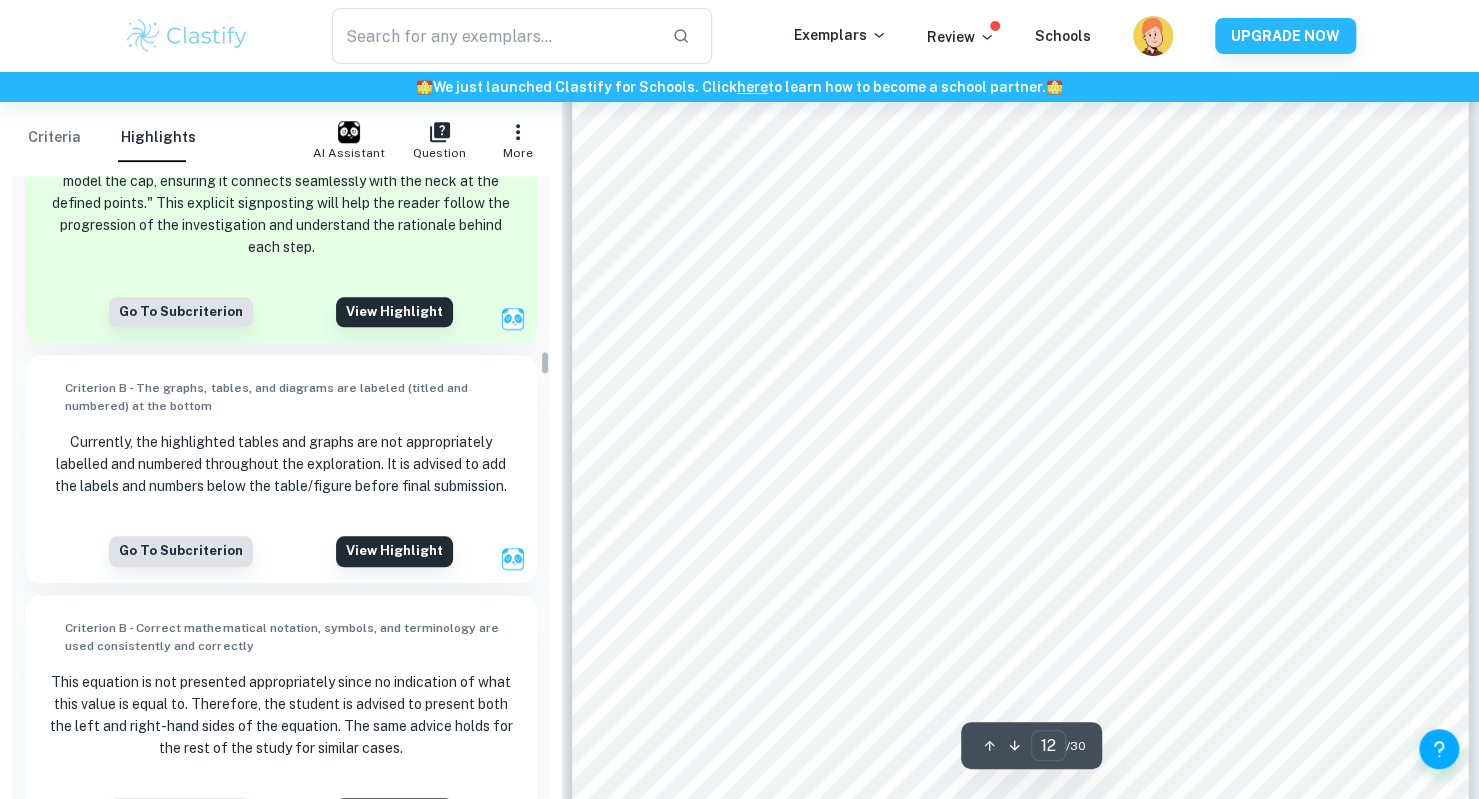 click on "Currently, the highlighted tables and graphs are not appropriately labelled and numbered throughout the exploration. It is advised to add the labels and numbers below the table/figure before final submission." at bounding box center [280, 464] 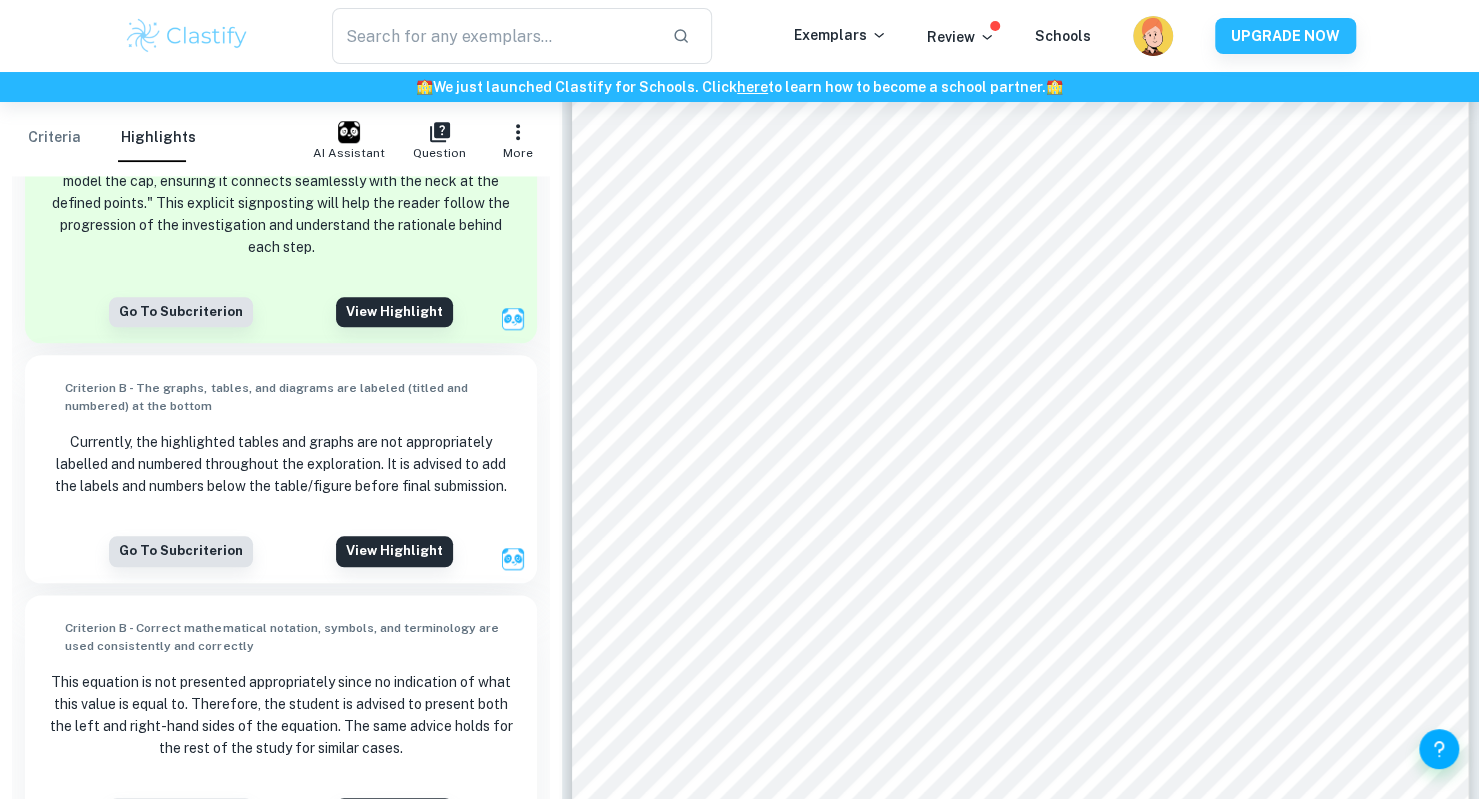 click on "Criterion B - The graphs, tables, and diagrams are labeled (titled and numbered) at the bottom" at bounding box center (288, 397) 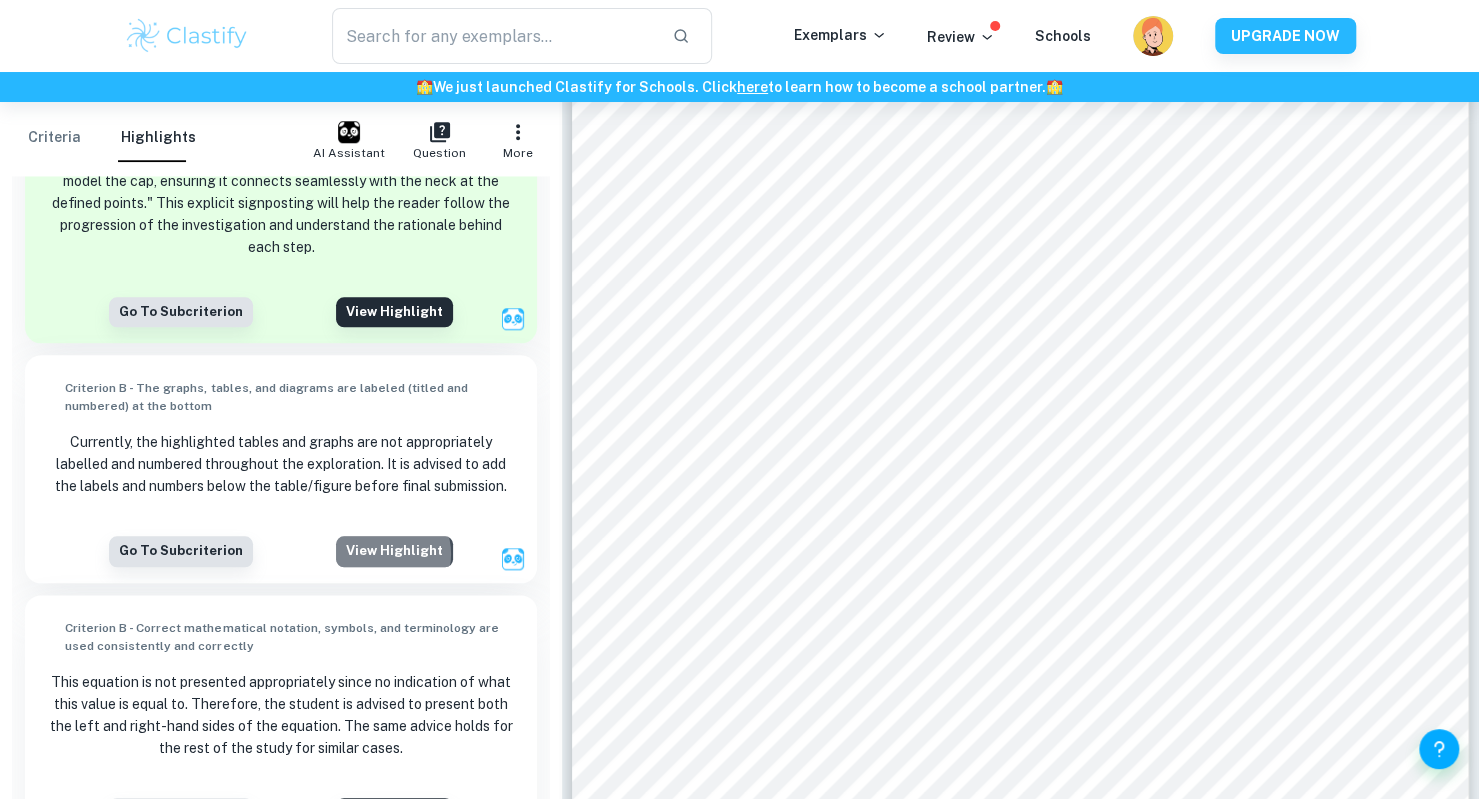 click on "View highlight" at bounding box center (394, 551) 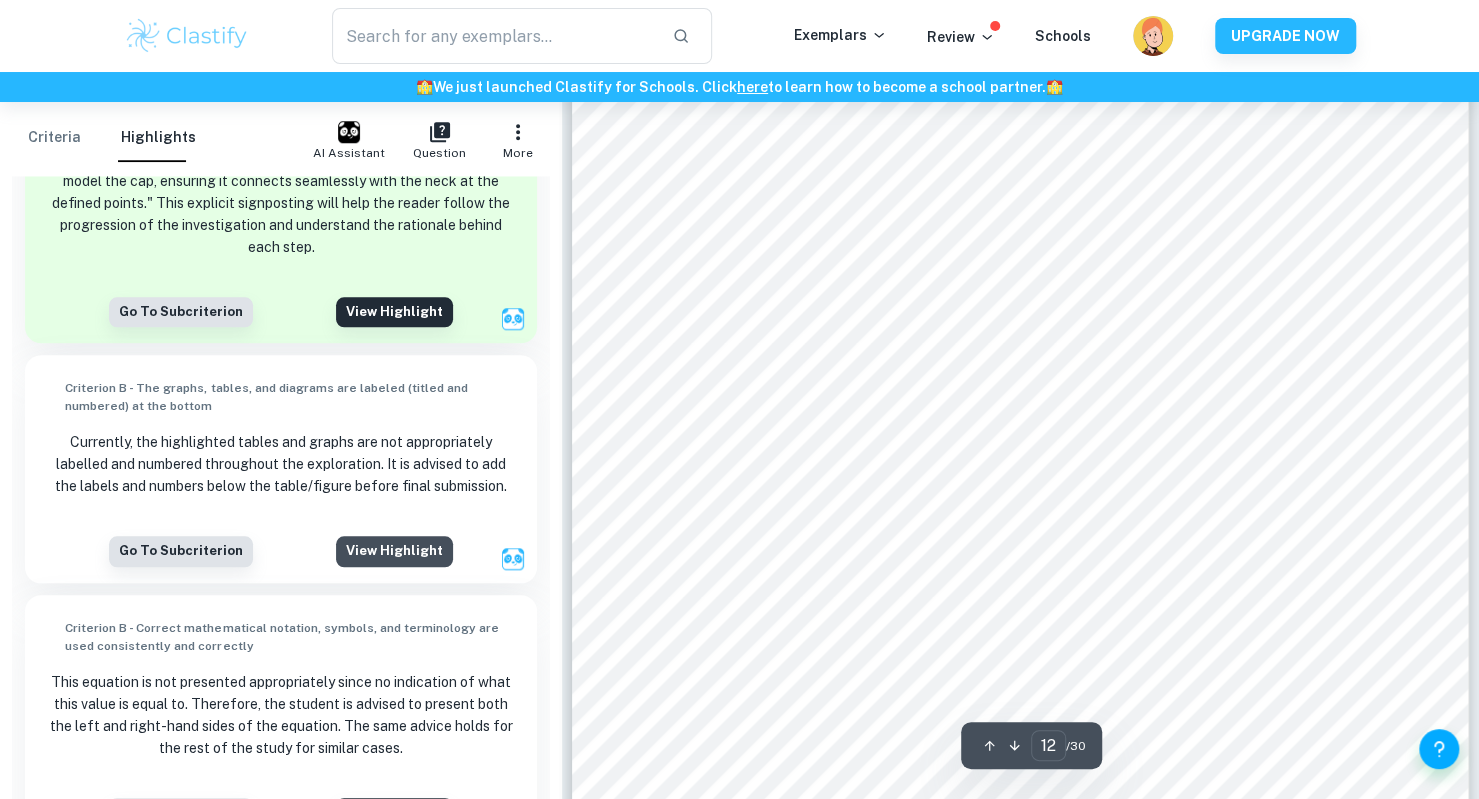 scroll, scrollTop: 14296, scrollLeft: 0, axis: vertical 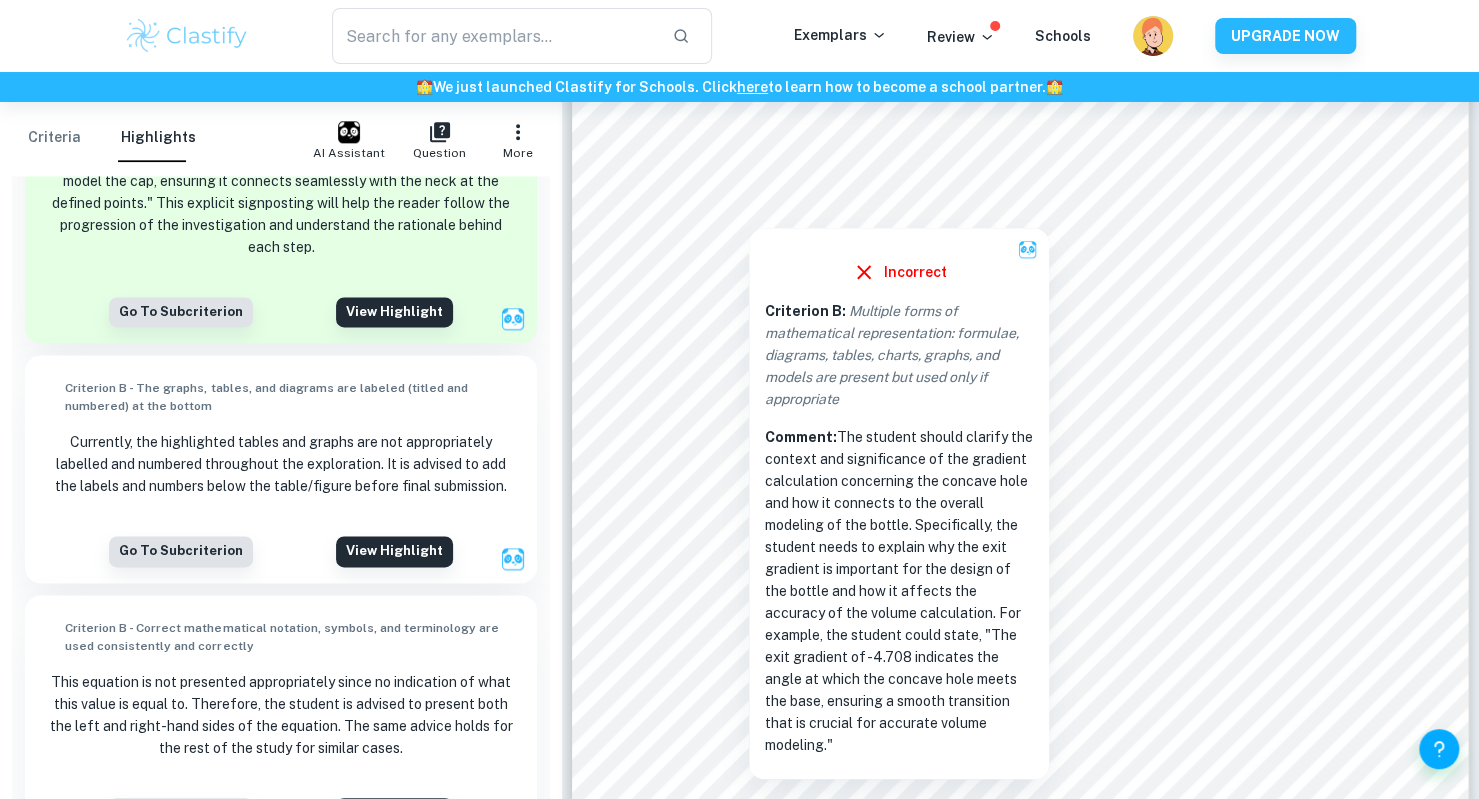click on "Incorrect Criterion B :   Multiple forms of mathematical representation: formulae, diagrams, tables, charts, graphs, and models are present but used only if appropriate Comment:  The student should clarify the context and significance of the gradient calculation concerning the concave hole and how it connects to the overall modeling of the bottle. Specifically, the student needs to explain why the exit gradient is important for the design of the bottle and how it affects the accuracy of the volume calculation. For example, the student could state, "The exit gradient of -4.708 indicates the angle at which the concave hole meets the base, ensuring a smooth transition that is crucial for accurate volume modeling."" at bounding box center [899, 503] 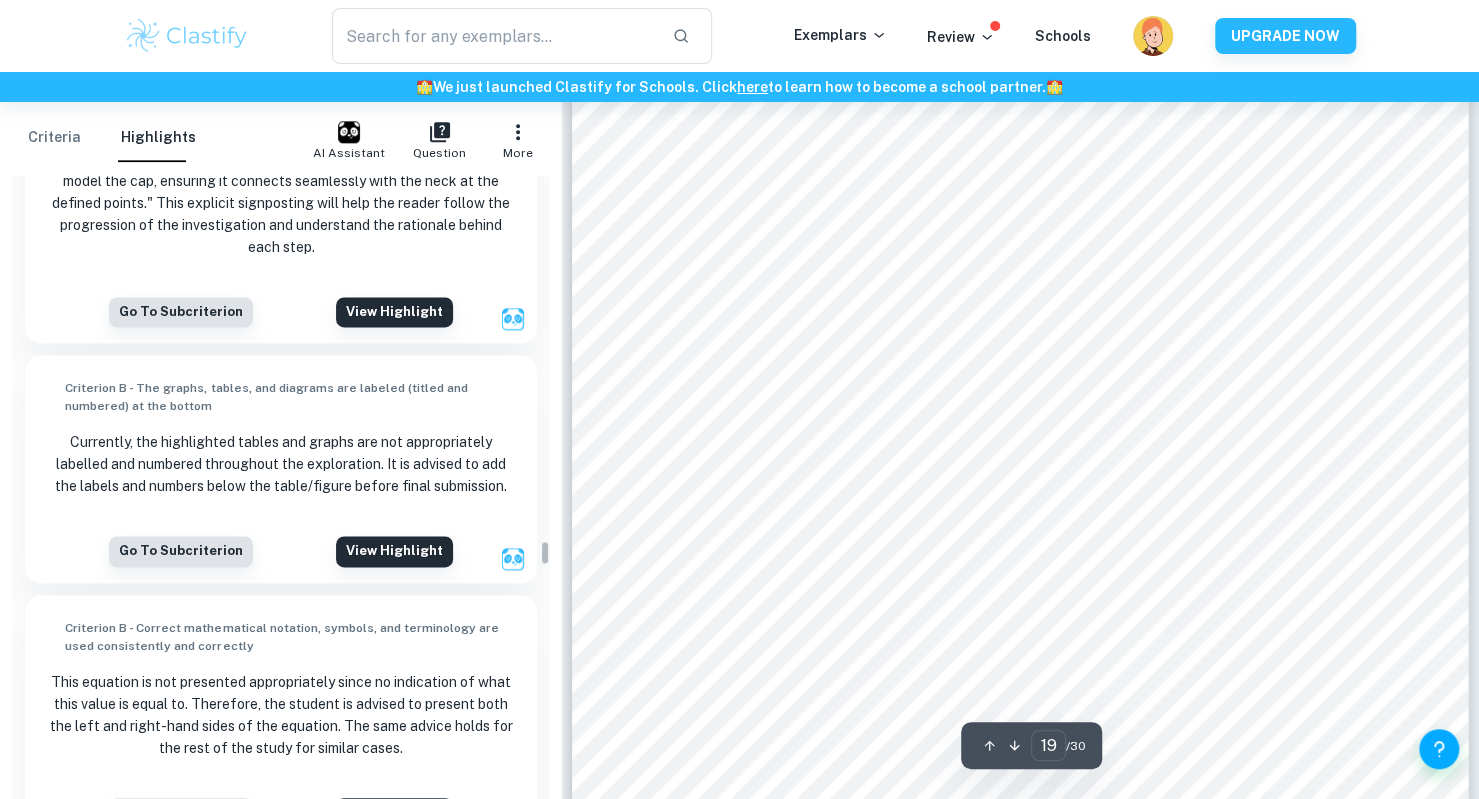 scroll, scrollTop: 9732, scrollLeft: 0, axis: vertical 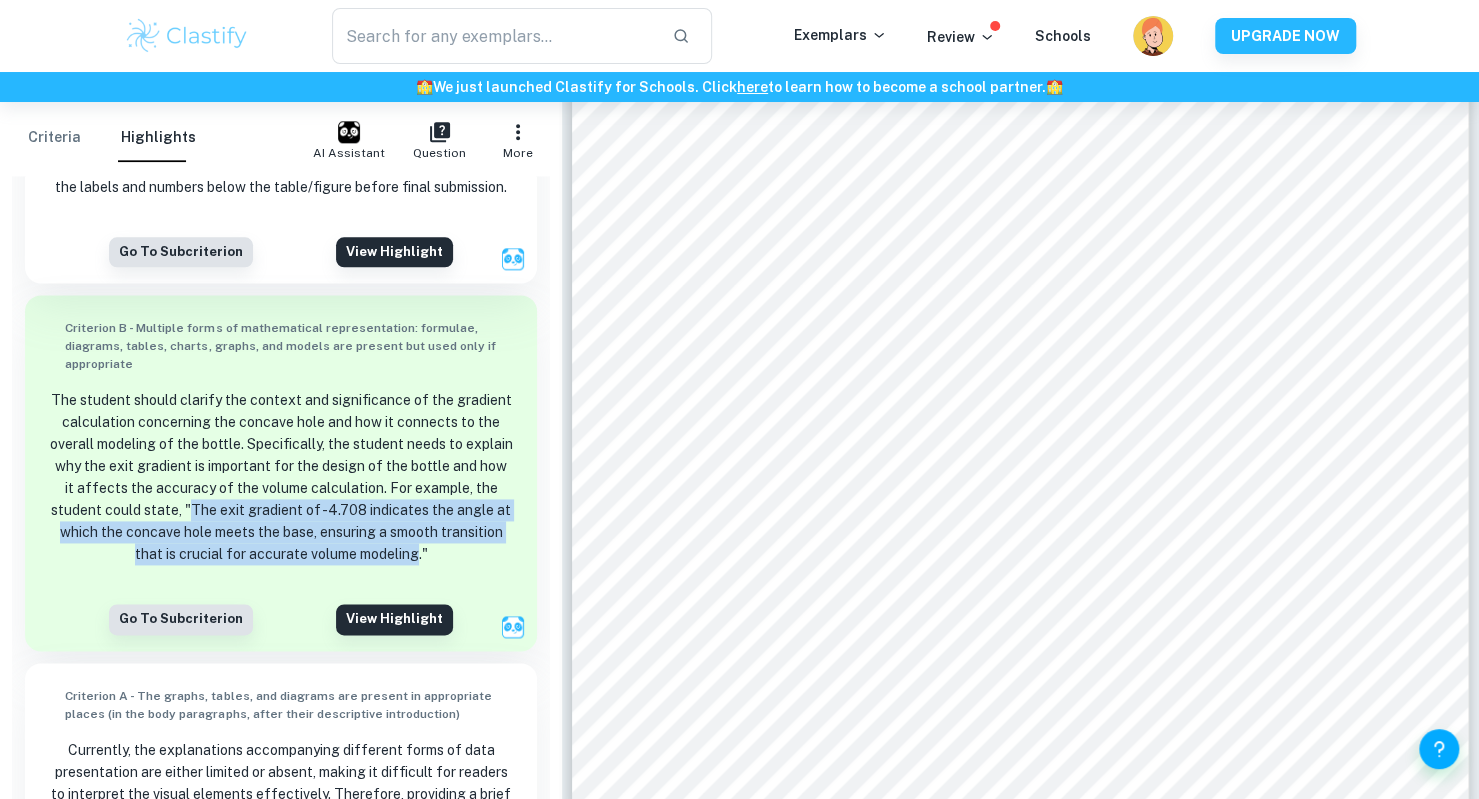 drag, startPoint x: 216, startPoint y: 555, endPoint x: 419, endPoint y: 603, distance: 208.5977 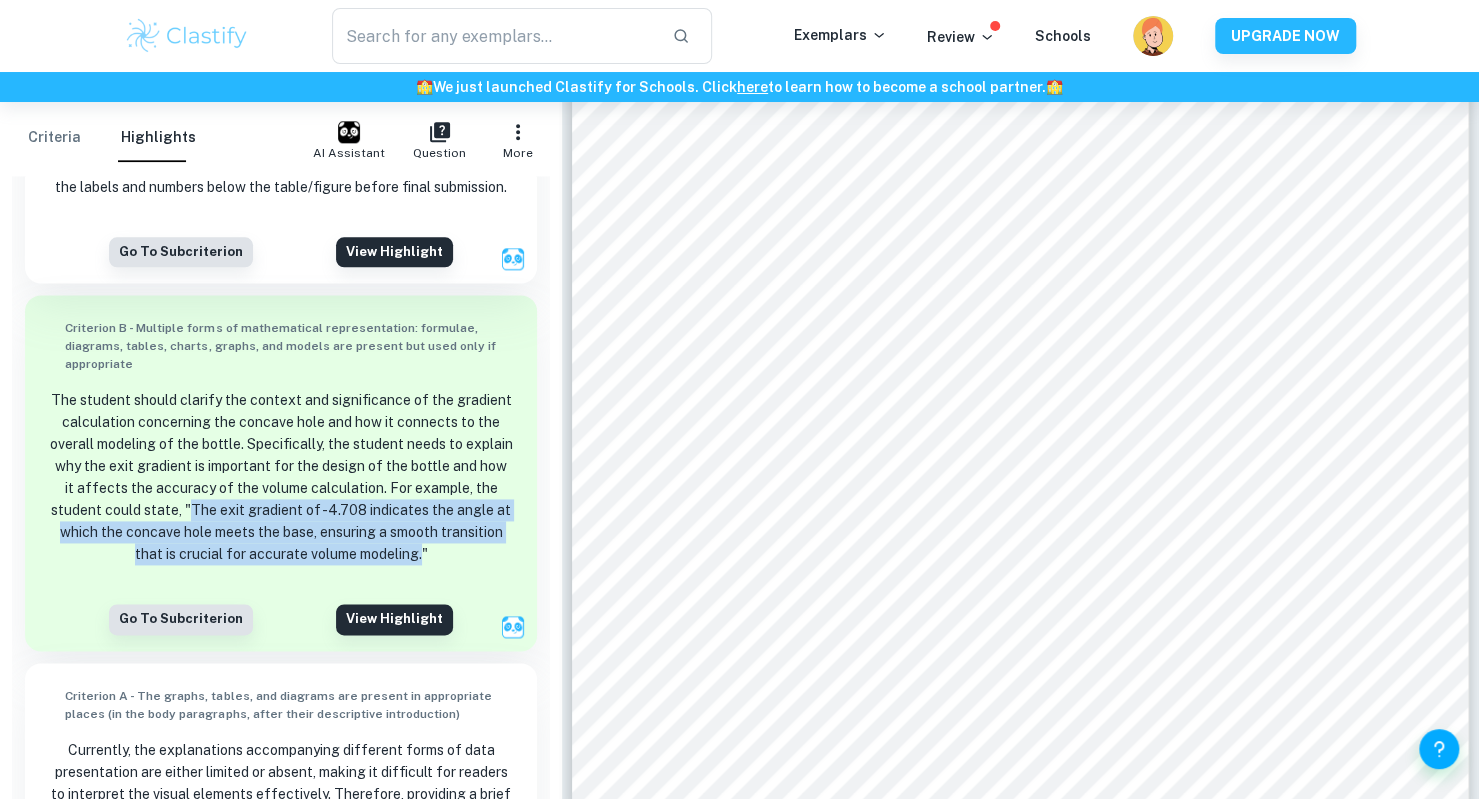 drag, startPoint x: 421, startPoint y: 603, endPoint x: 216, endPoint y: 551, distance: 211.49231 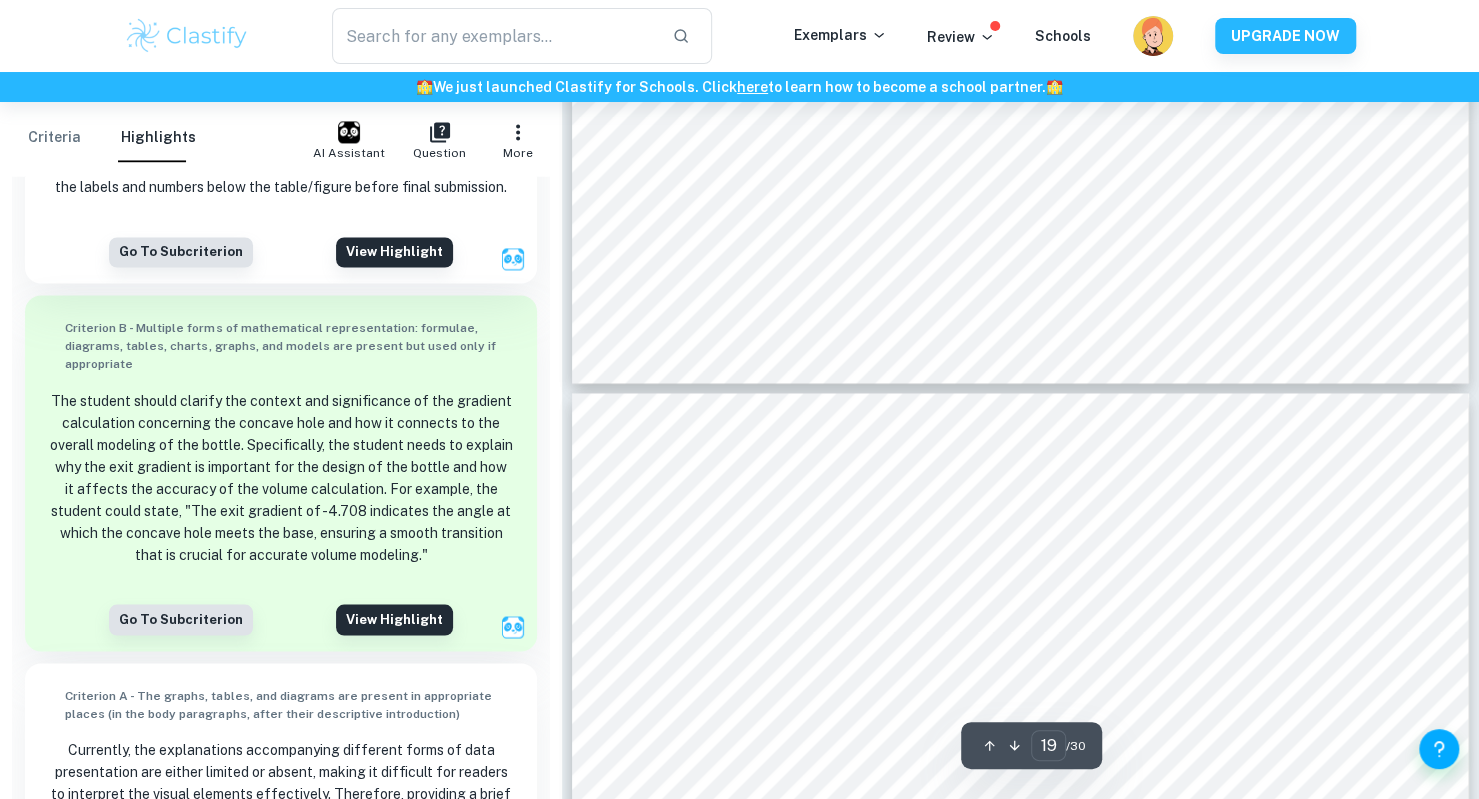 scroll, scrollTop: 23964, scrollLeft: 0, axis: vertical 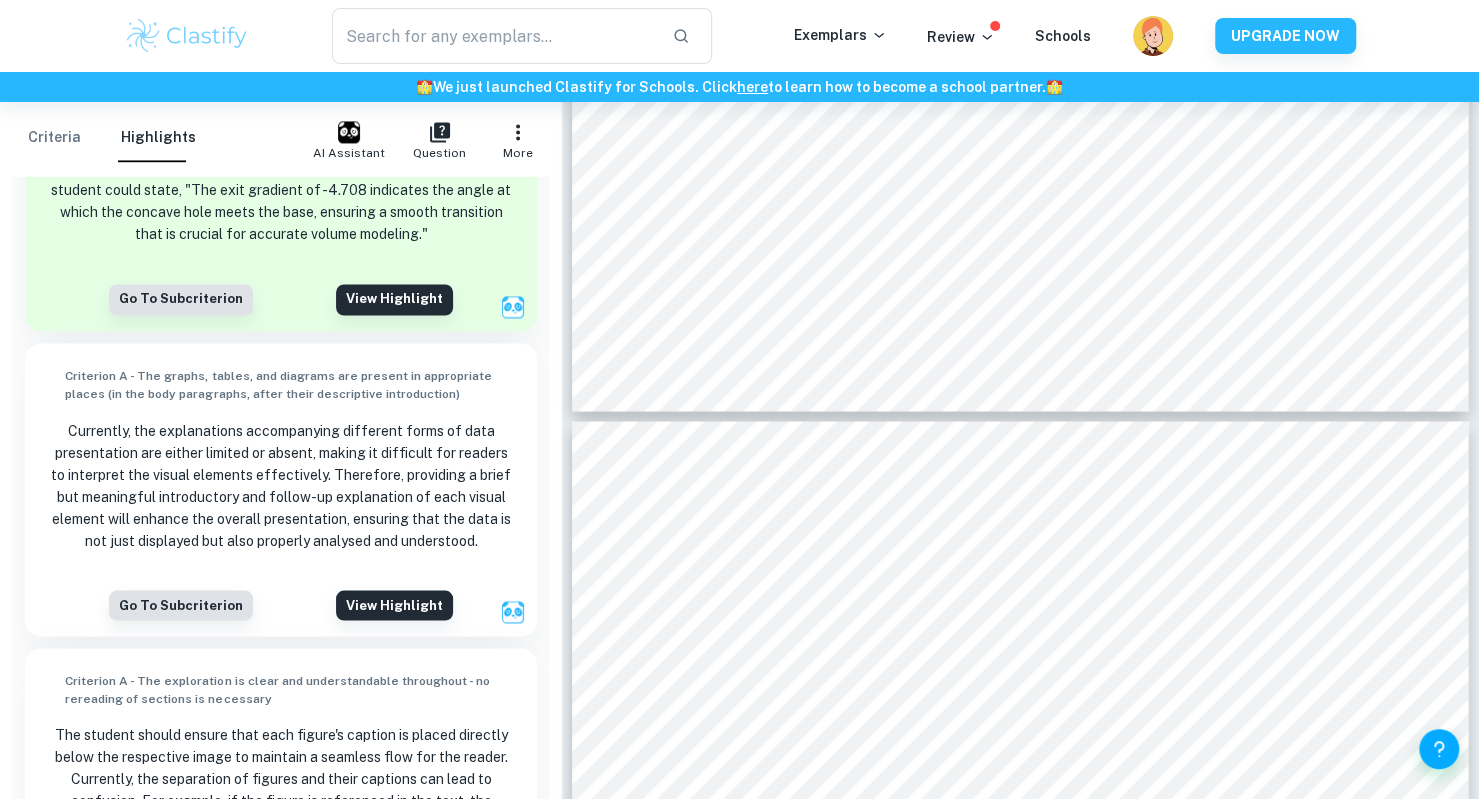 click on "Currently, the explanations accompanying different forms of data presentation are either limited or absent, making it difficult for readers to interpret the visual elements effectively. Therefore,  providing a brief but meaningful introductory and follow-up explanation of each visual element will enhance the overall presentation, ensuring that the data is not just displayed but also properly analysed and understood." at bounding box center [280, 485] 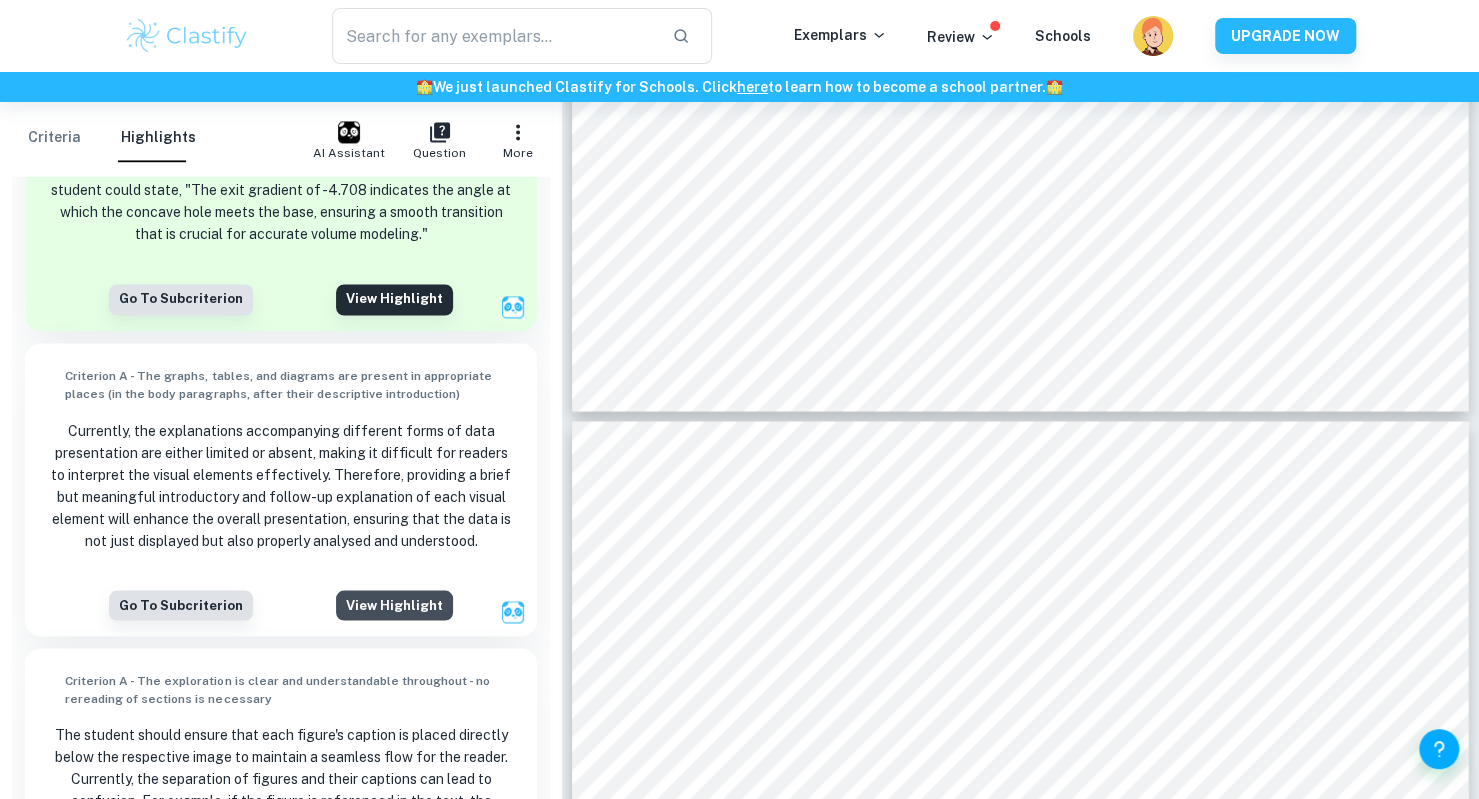 click on "View highlight" at bounding box center (394, 605) 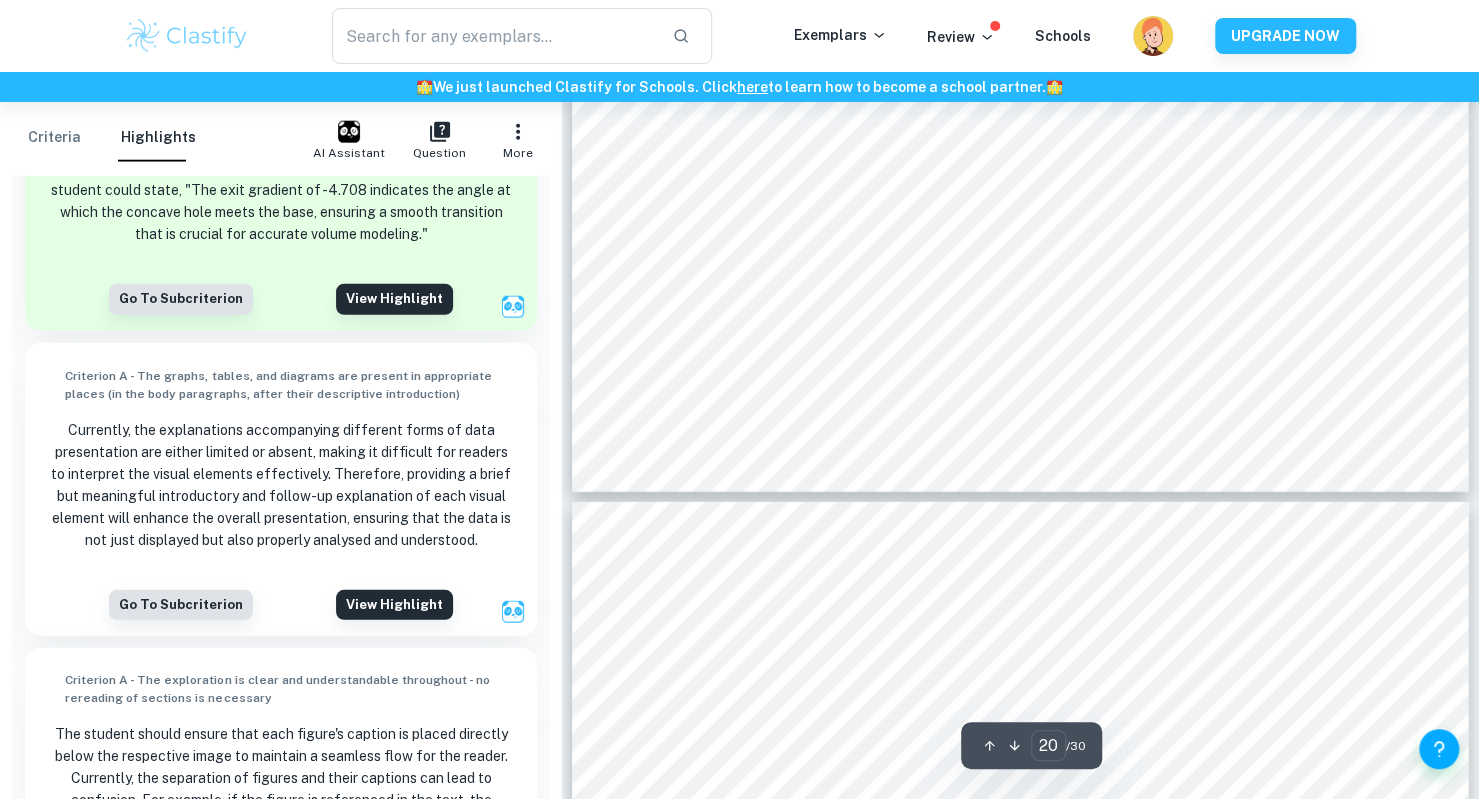 scroll, scrollTop: 25230, scrollLeft: 0, axis: vertical 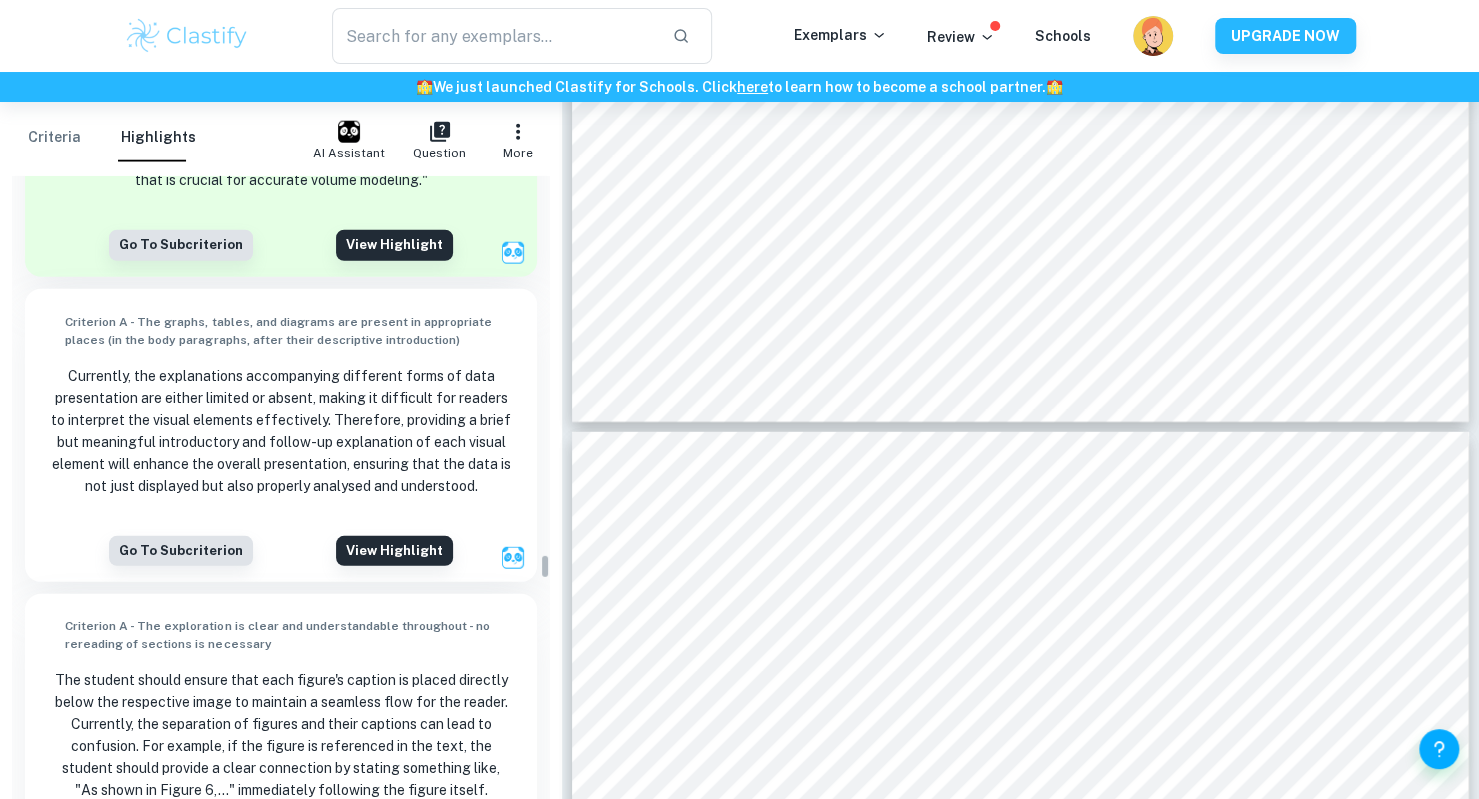 click on "Currently, the explanations accompanying different forms of data presentation are either limited or absent, making it difficult for readers to interpret the visual elements effectively. Therefore,  providing a brief but meaningful introductory and follow-up explanation of each visual element will enhance the overall presentation, ensuring that the data is not just displayed but also properly analysed and understood." at bounding box center (280, 431) 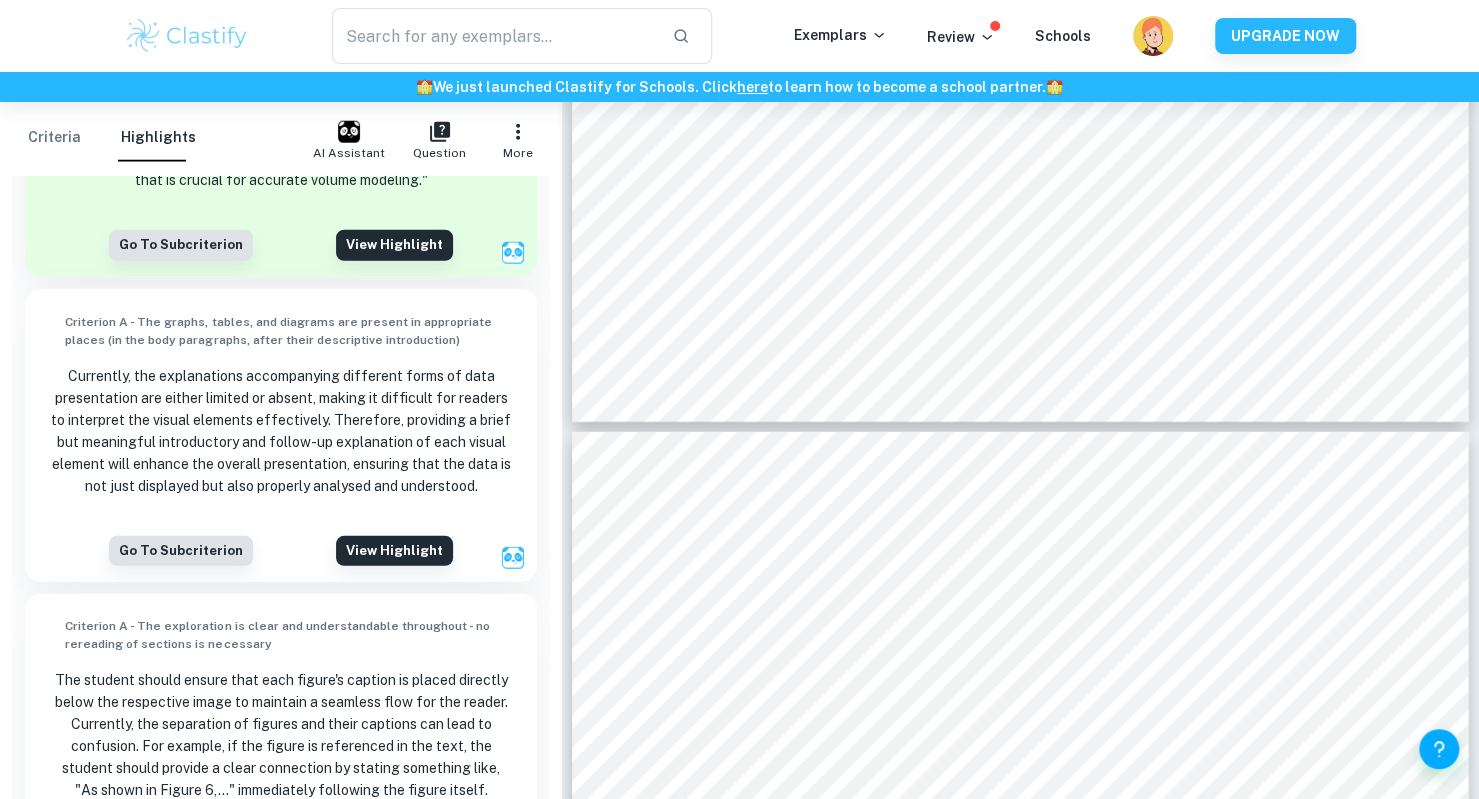 click on "Criterion A - The graphs, tables, and diagrams are present in appropriate places (in the body paragraphs, after their descriptive introduction)" at bounding box center [288, 331] 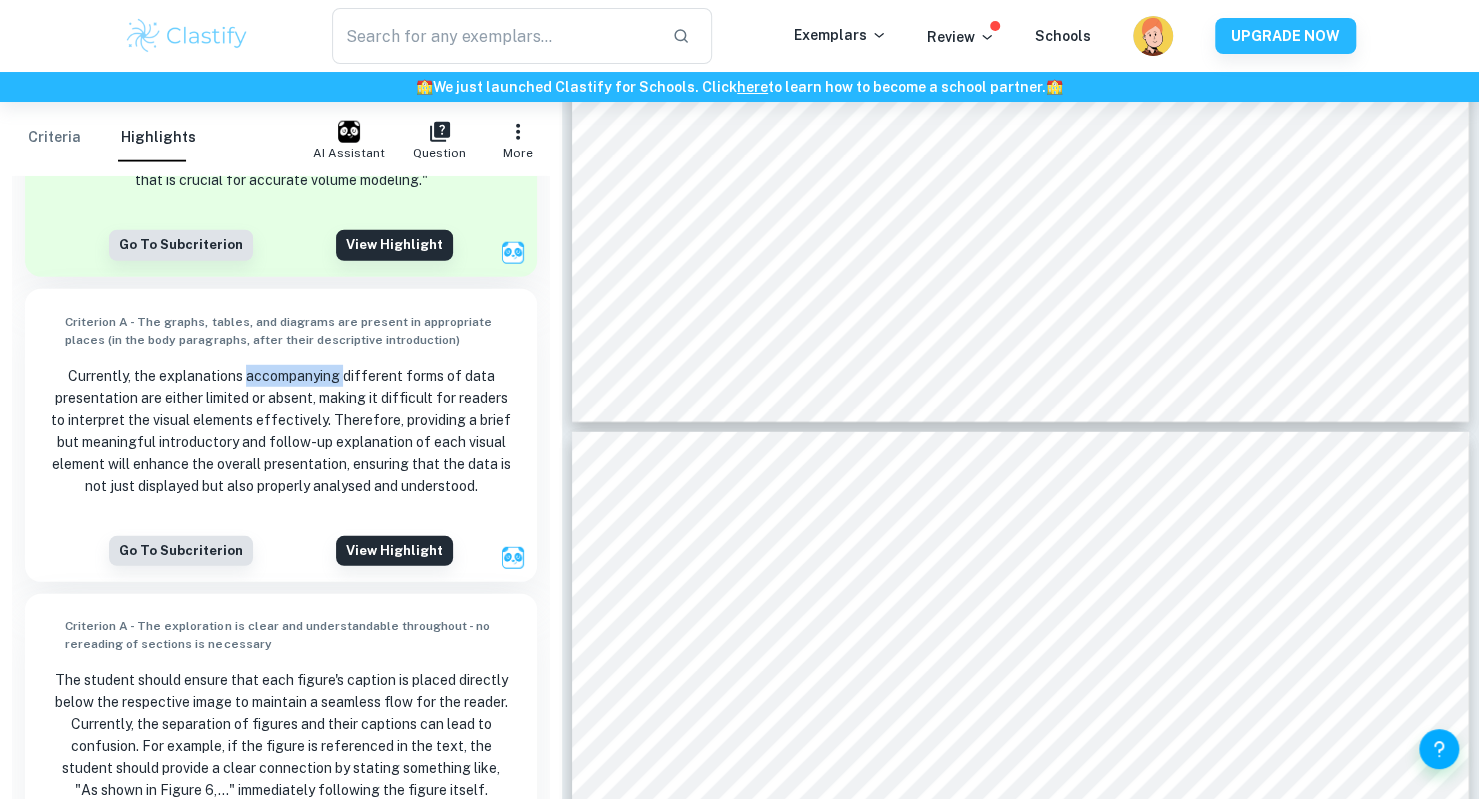 click on "Currently, the explanations accompanying different forms of data presentation are either limited or absent, making it difficult for readers to interpret the visual elements effectively. Therefore,  providing a brief but meaningful introductory and follow-up explanation of each visual element will enhance the overall presentation, ensuring that the data is not just displayed but also properly analysed and understood." at bounding box center [280, 431] 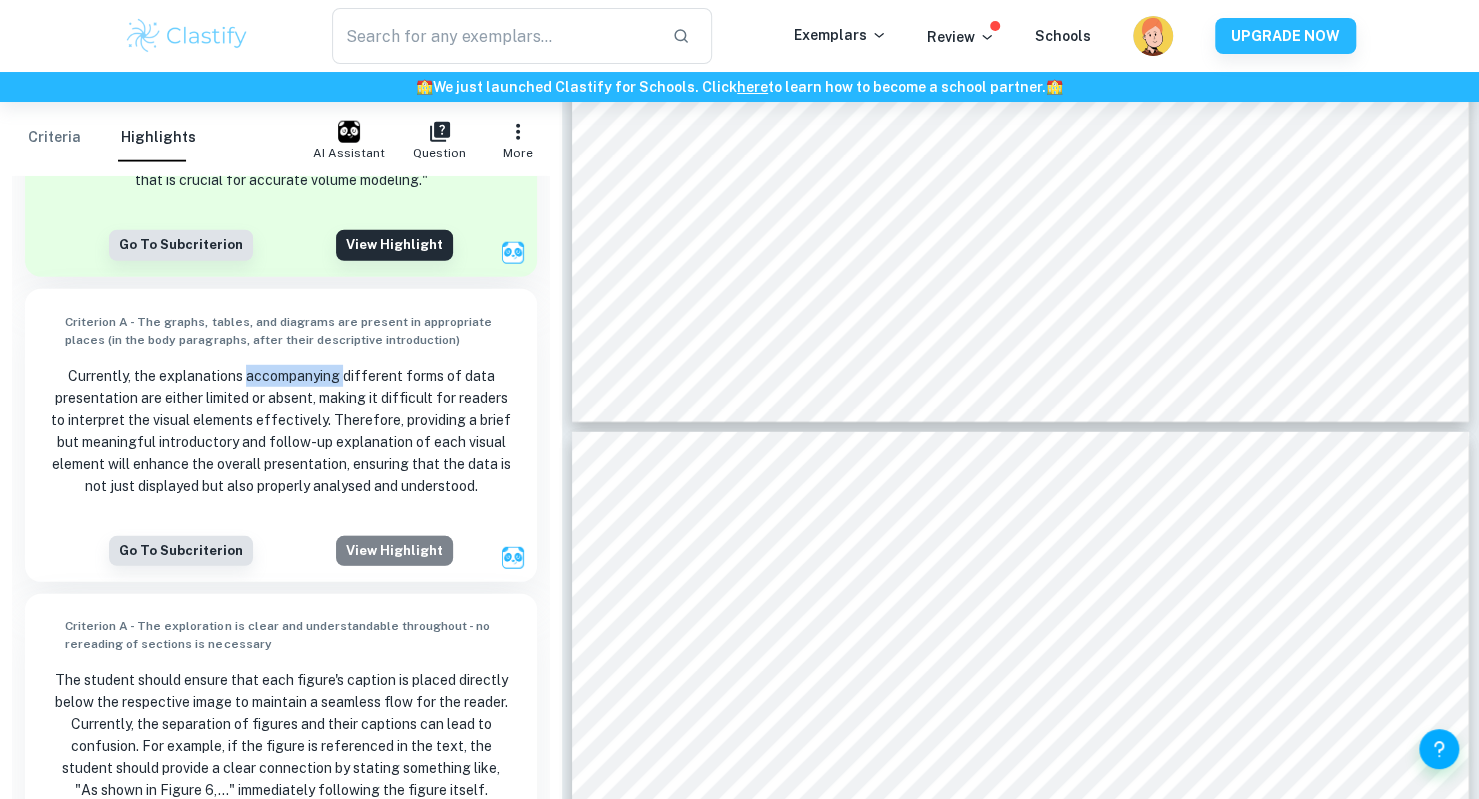 click on "View highlight" at bounding box center [394, 551] 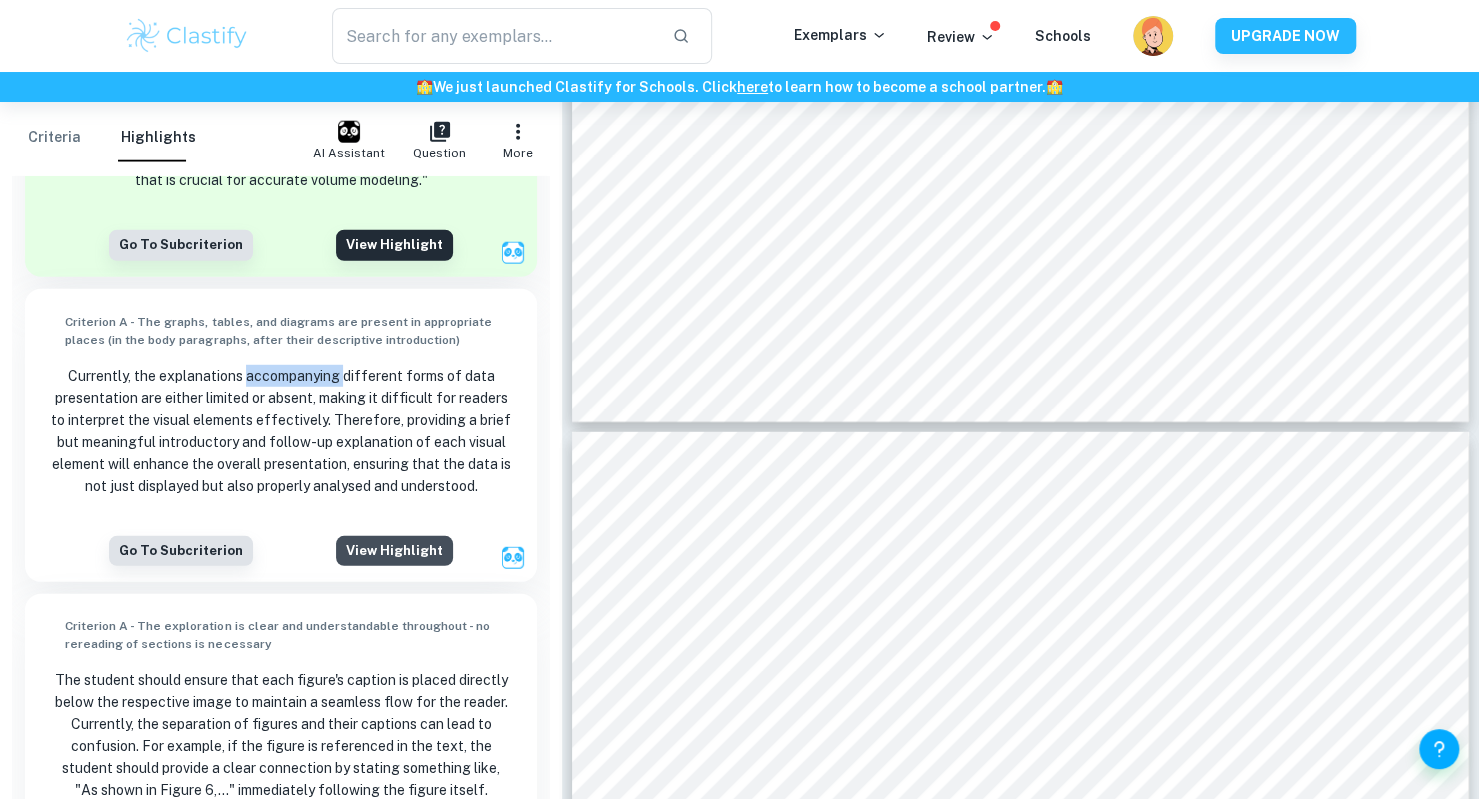 click on "View highlight" at bounding box center (394, 551) 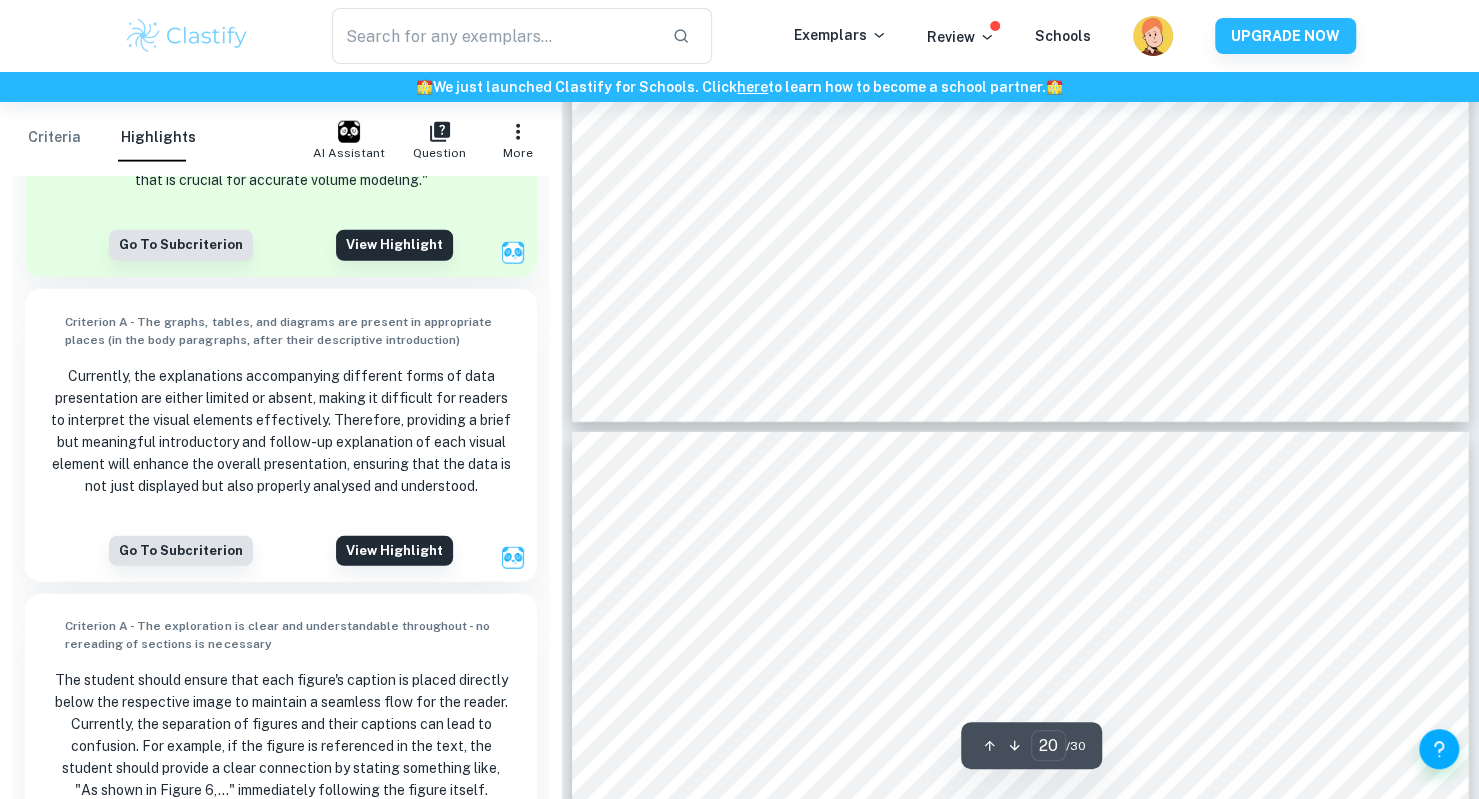 click on "Figure   6 : Outline of the bottle From this,   major   problem s can be identified: 1.   Th e   side see ms to extend well outwar d i n the   found equations in comparison to   the outline. 2.   The bas e and side d o not connect , not creat ing a soli d shape for   ‘ fluid ’   to be carried. Potential solutions include: 1.   Reanalysing   the side   so that   it more accurately p ortrays the bottle 2.   Stemming the   side from the end point of the base ( 2, 3.304) 1 The problem with the   side stems from my initial image of the bottle   and the subsequent outline deduced. The image that was taken   shows the bottle at a d ifferent angle to t hat w hich could be considered more accurate   to the true shape of th e bottle. M y outline presented the bottle at the w rong an gle , as a result, the side appeared   constantly curved in my model . To   remodel th e si de and account for the   fin ger   groove at th e top   of the bottle , the side   had to first be changed . the form : 𝑦   =   𝑎 ( 𝑥" at bounding box center [1020, 1066] 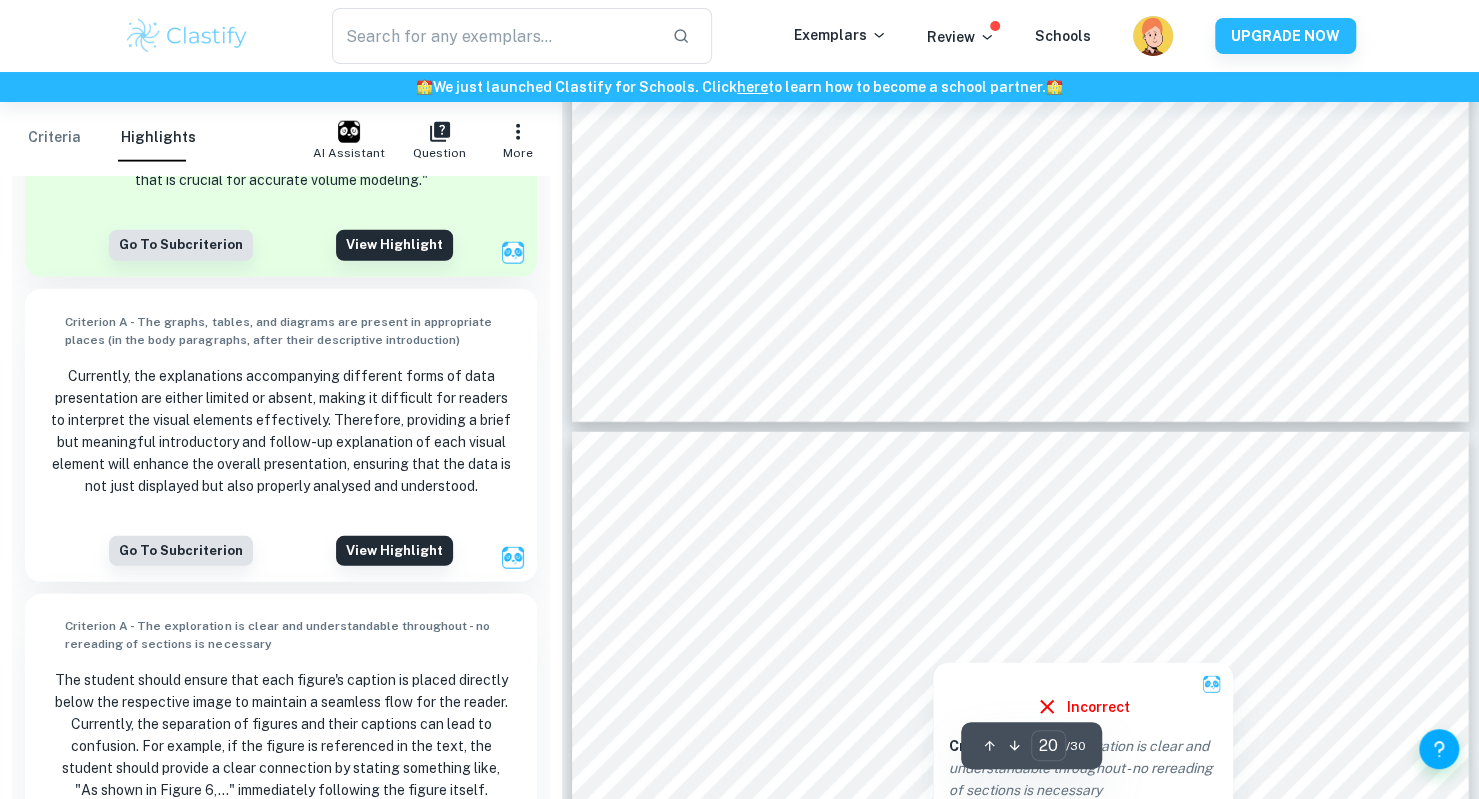 click at bounding box center [932, 641] 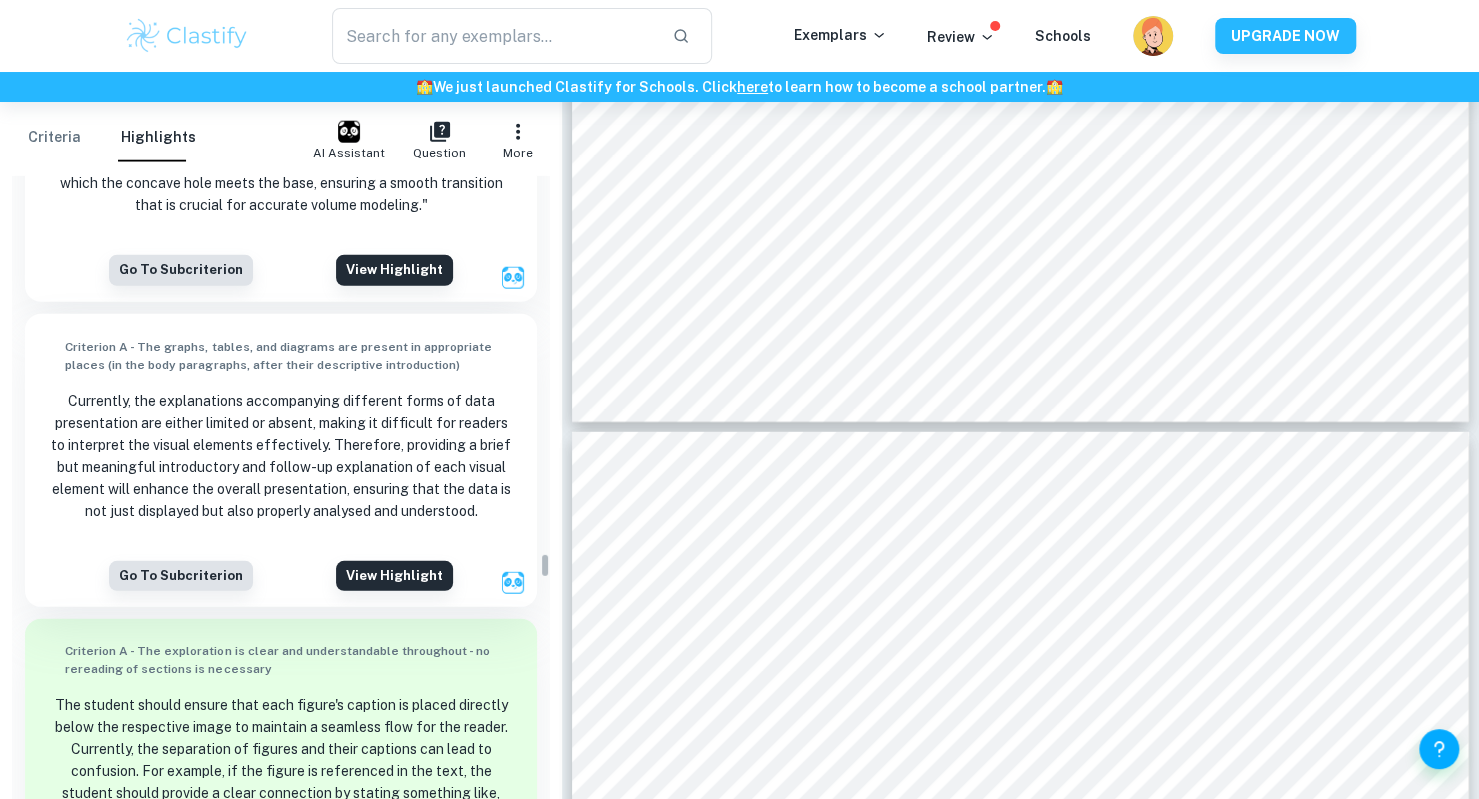 scroll, scrollTop: 10082, scrollLeft: 0, axis: vertical 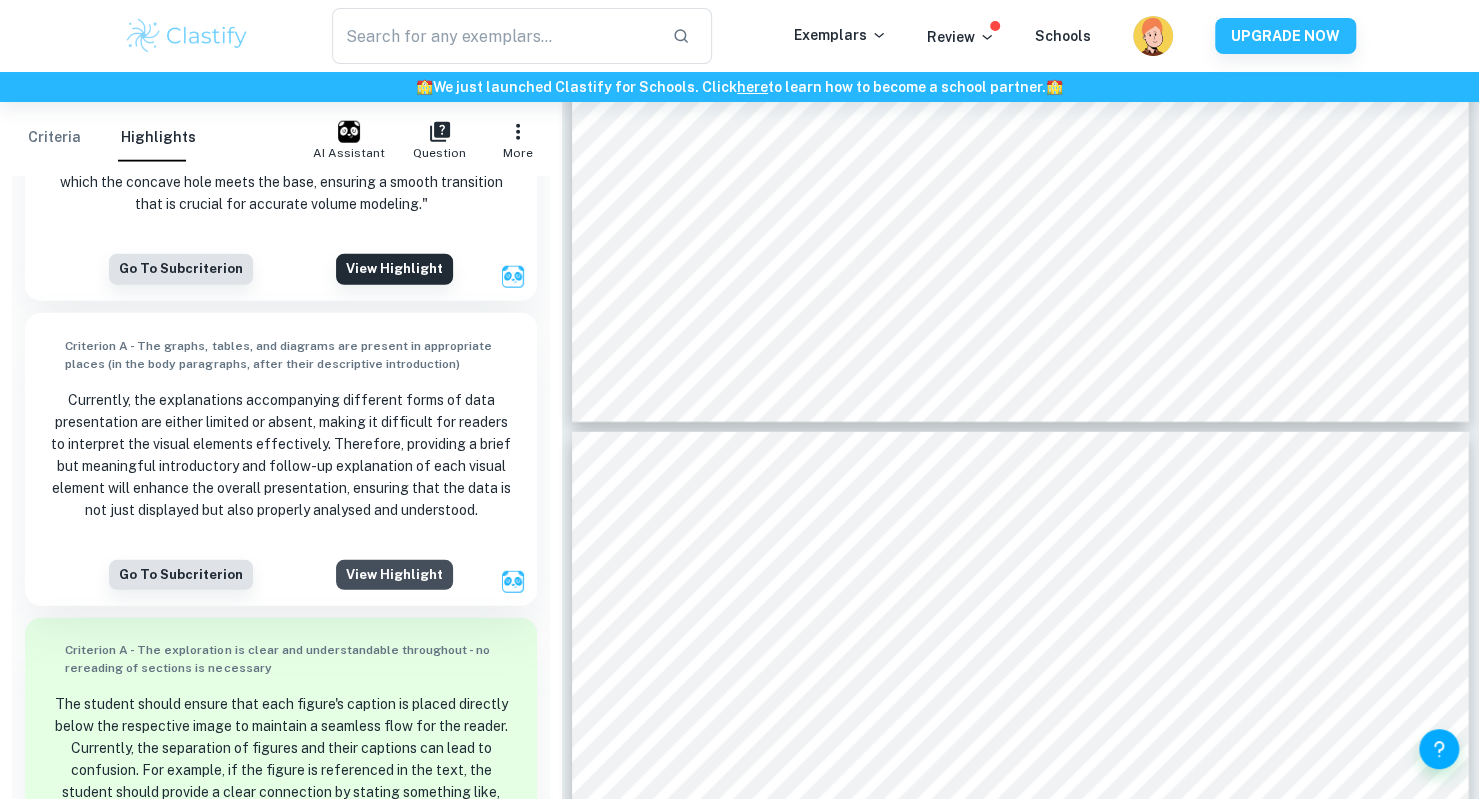 click on "View highlight" at bounding box center (394, 575) 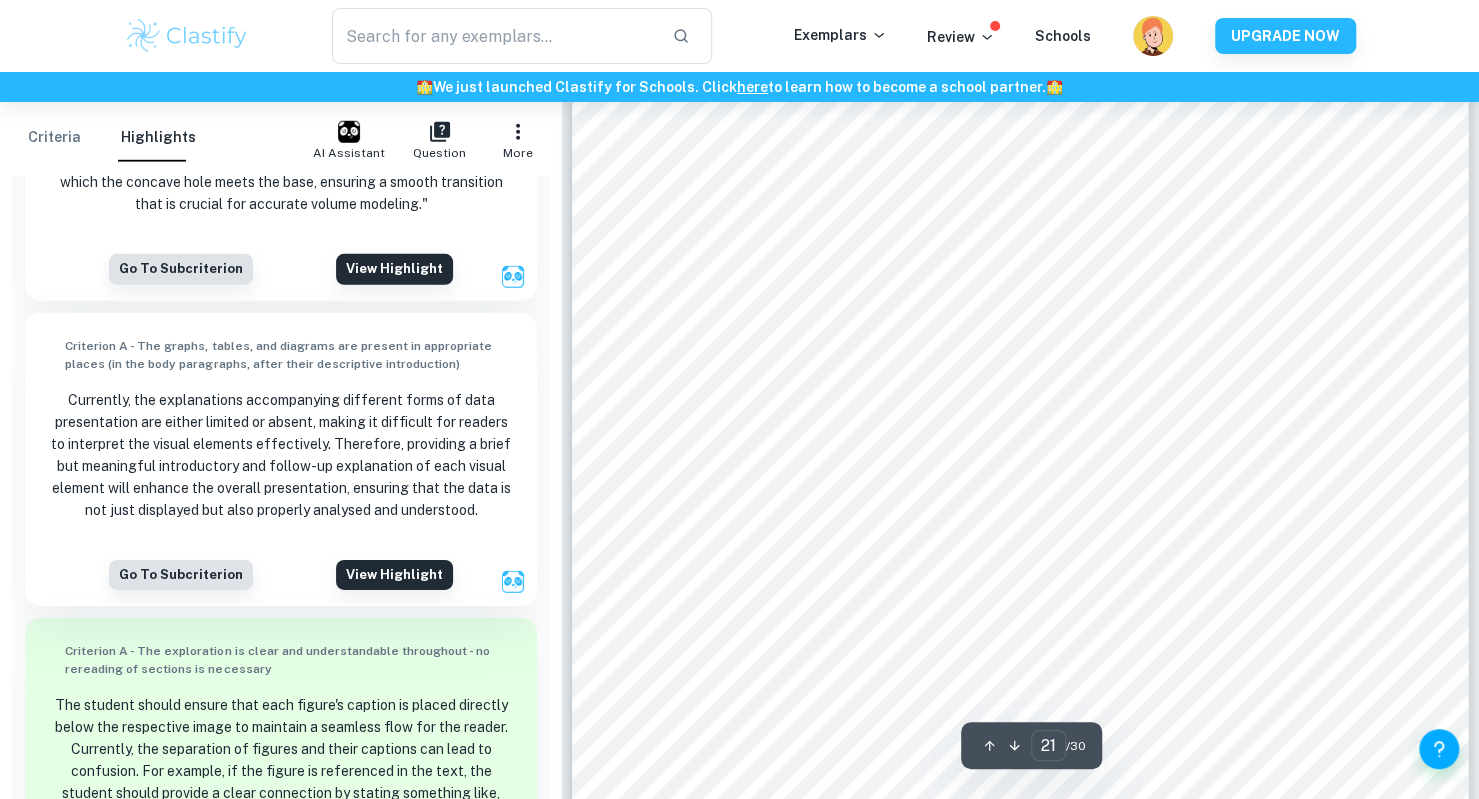 scroll, scrollTop: 25948, scrollLeft: 0, axis: vertical 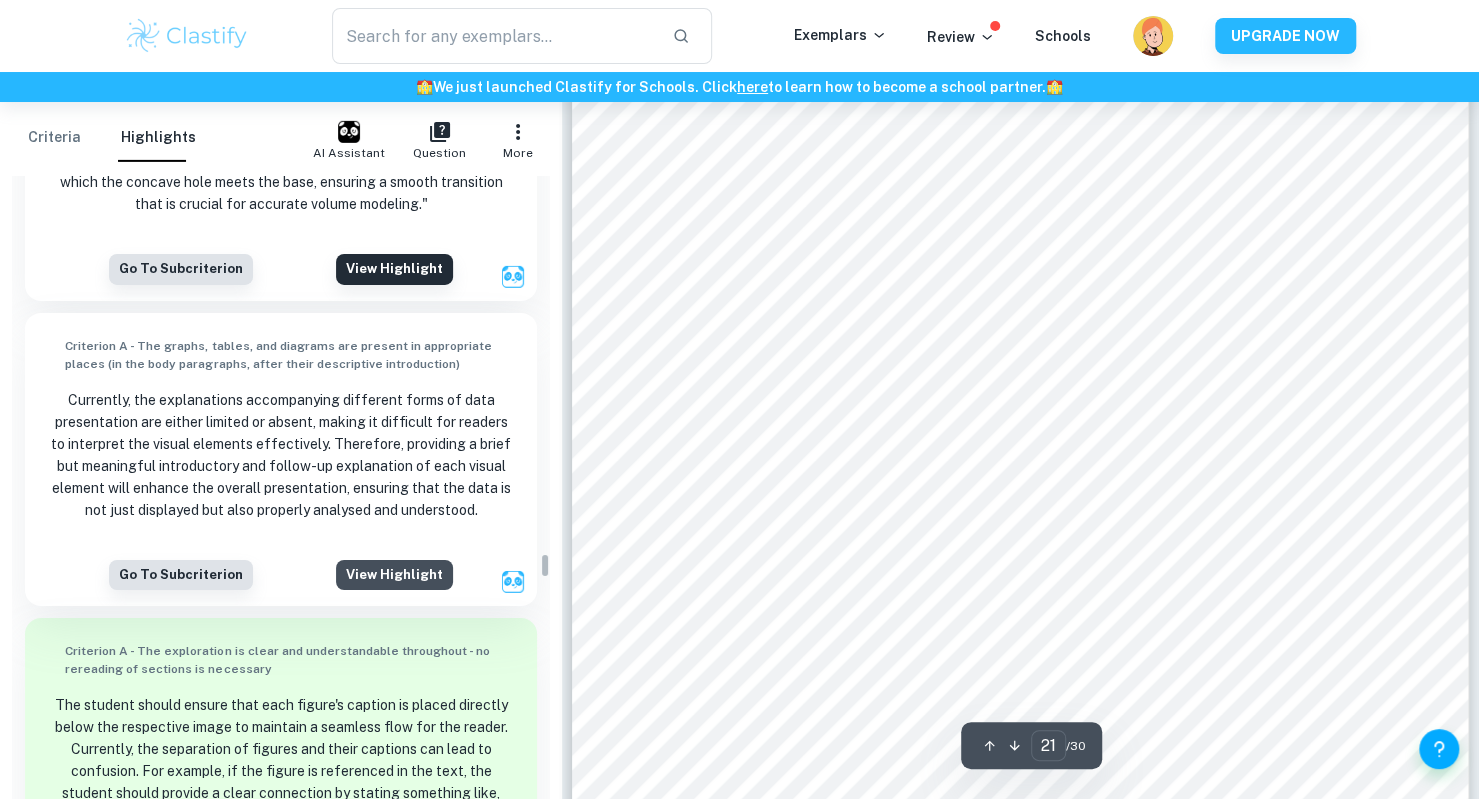 click on "View highlight" at bounding box center [394, 575] 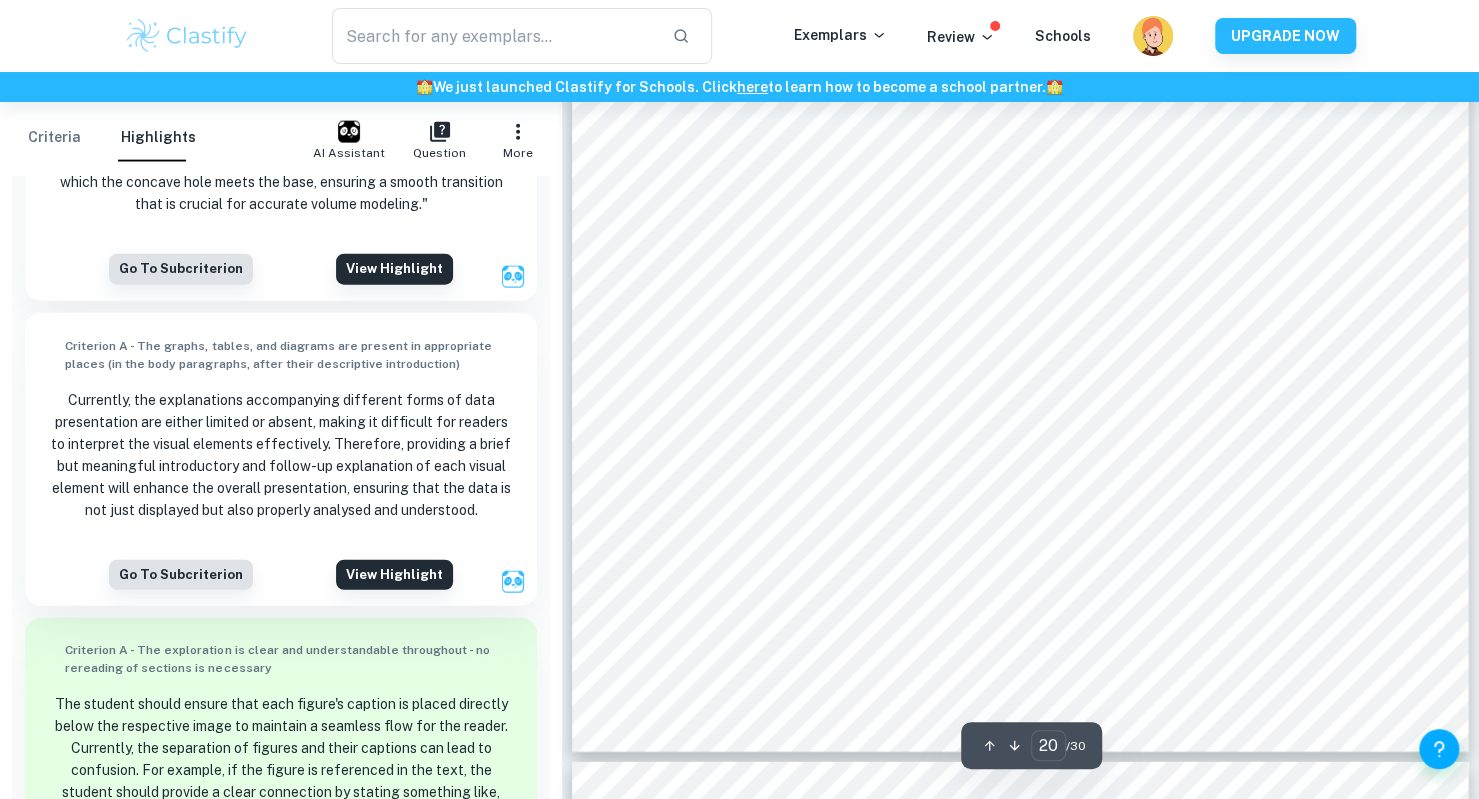 scroll, scrollTop: 24900, scrollLeft: 0, axis: vertical 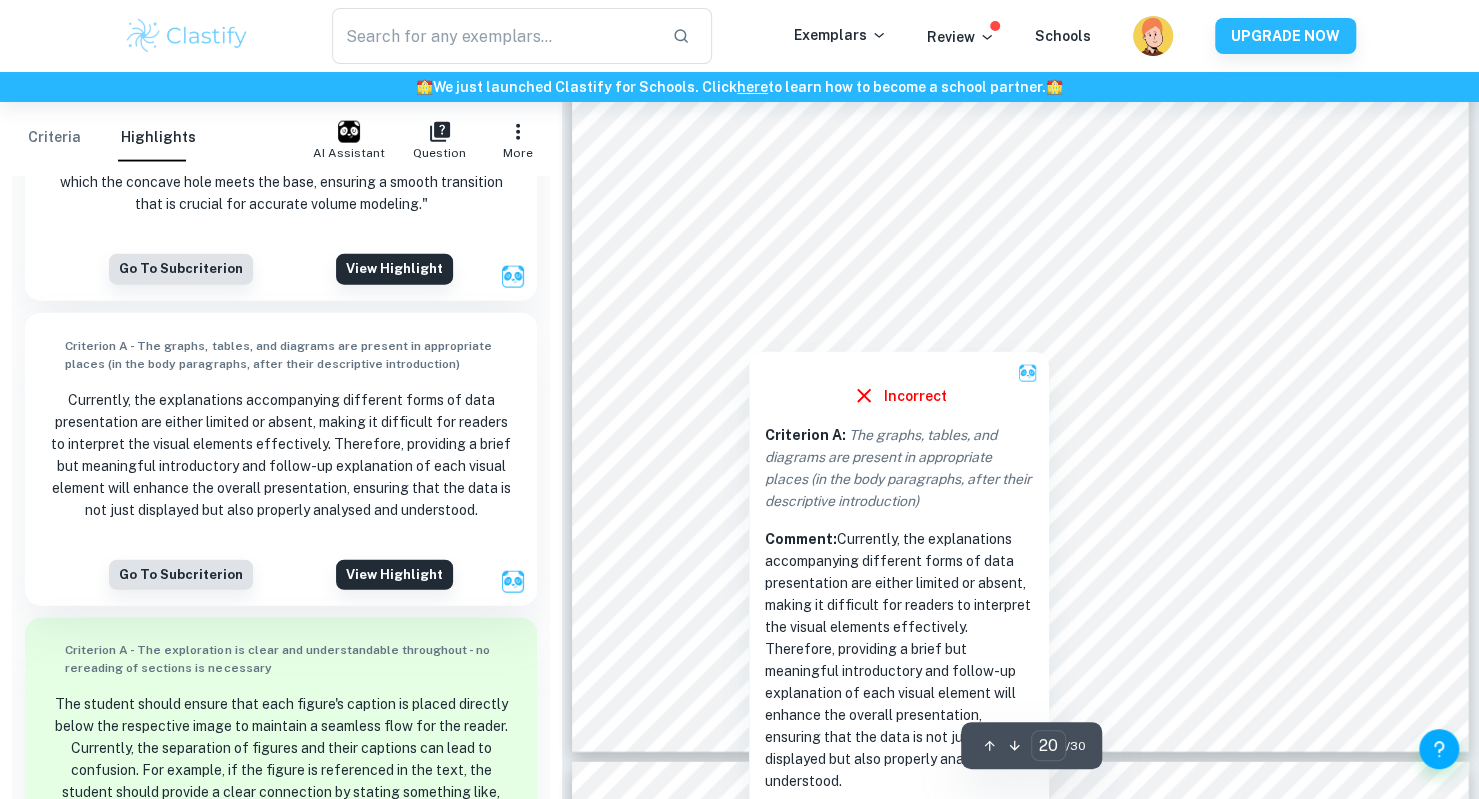 click at bounding box center [749, 331] 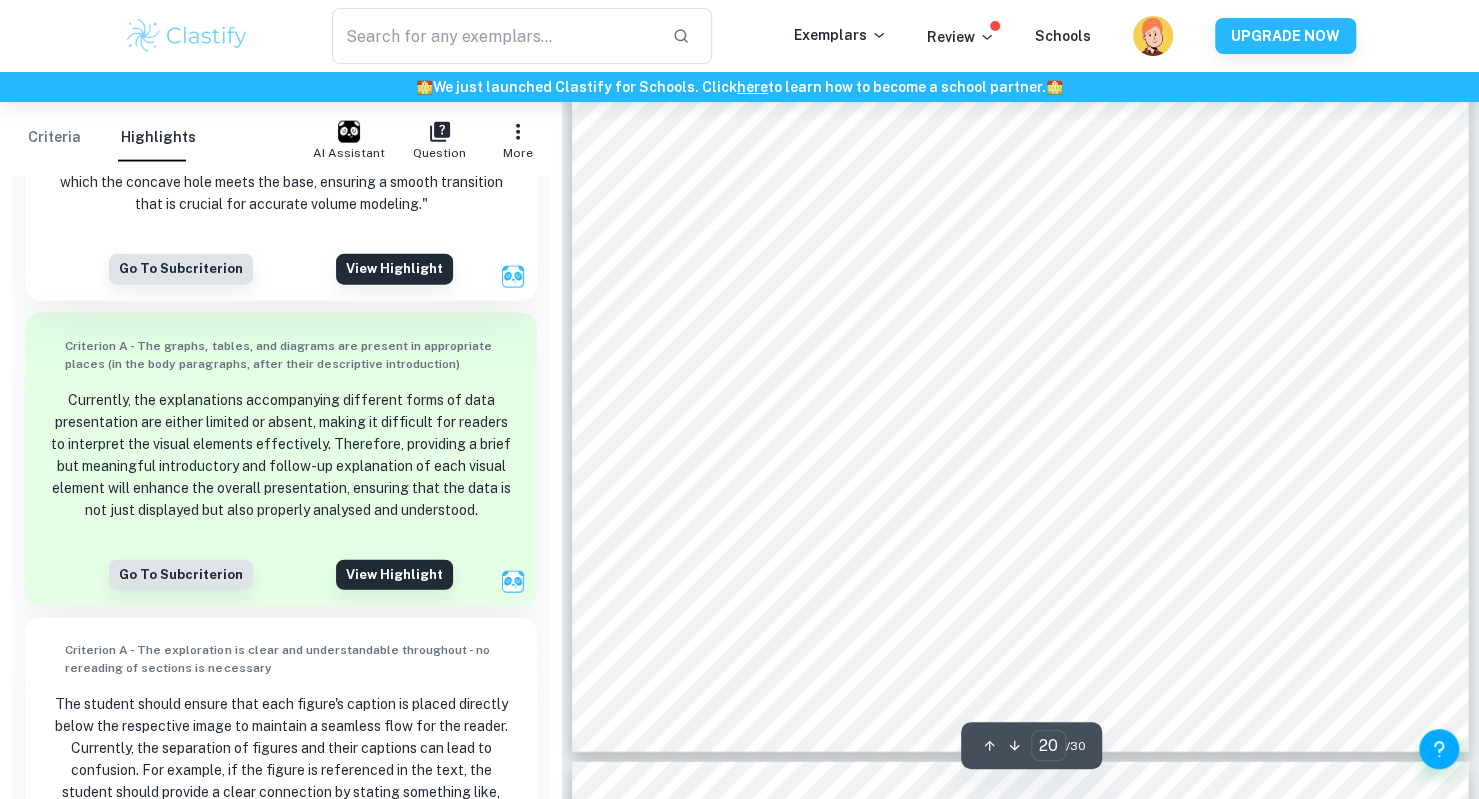 scroll, scrollTop: 10068, scrollLeft: 0, axis: vertical 